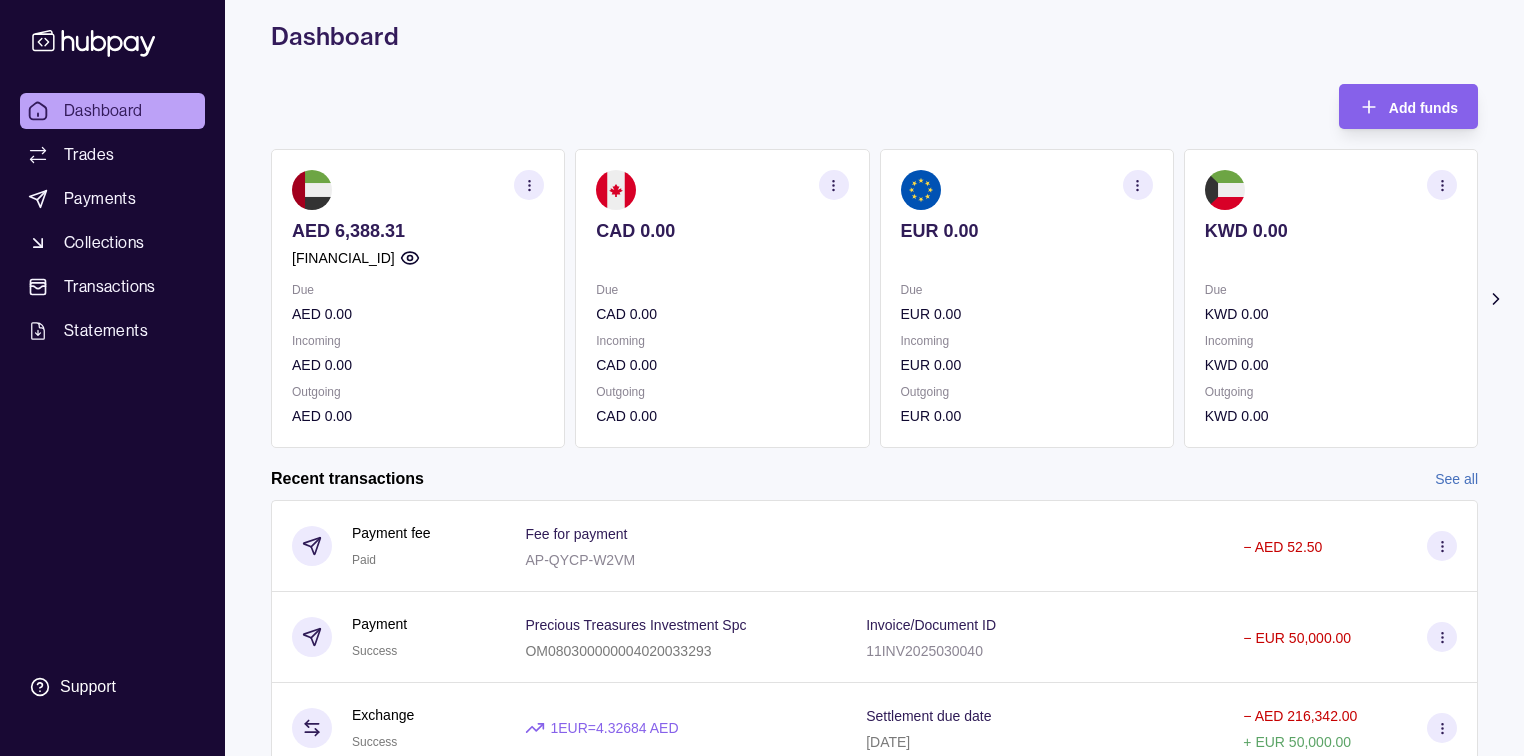 scroll, scrollTop: 320, scrollLeft: 0, axis: vertical 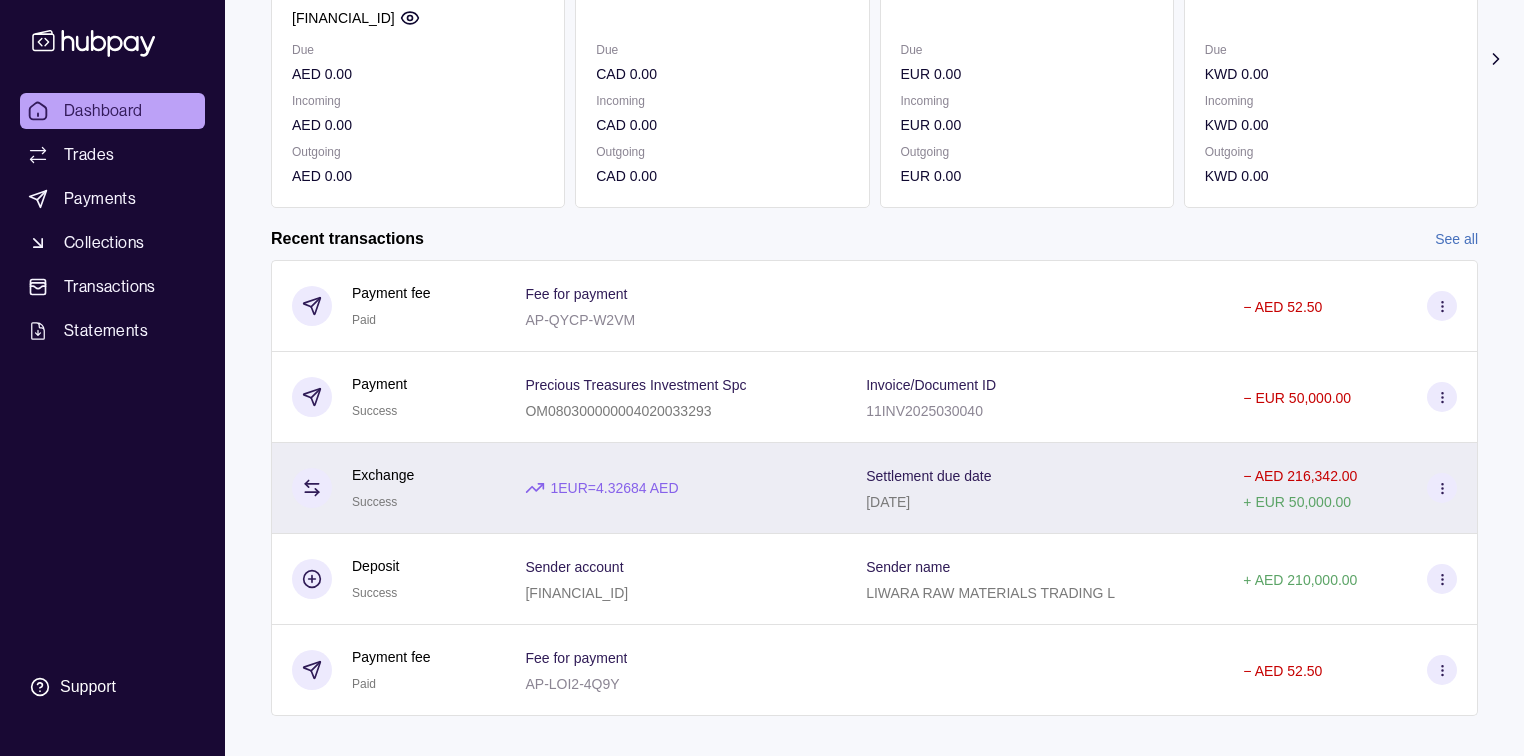 click on "Settlement due date [DATE]" at bounding box center [1034, 488] 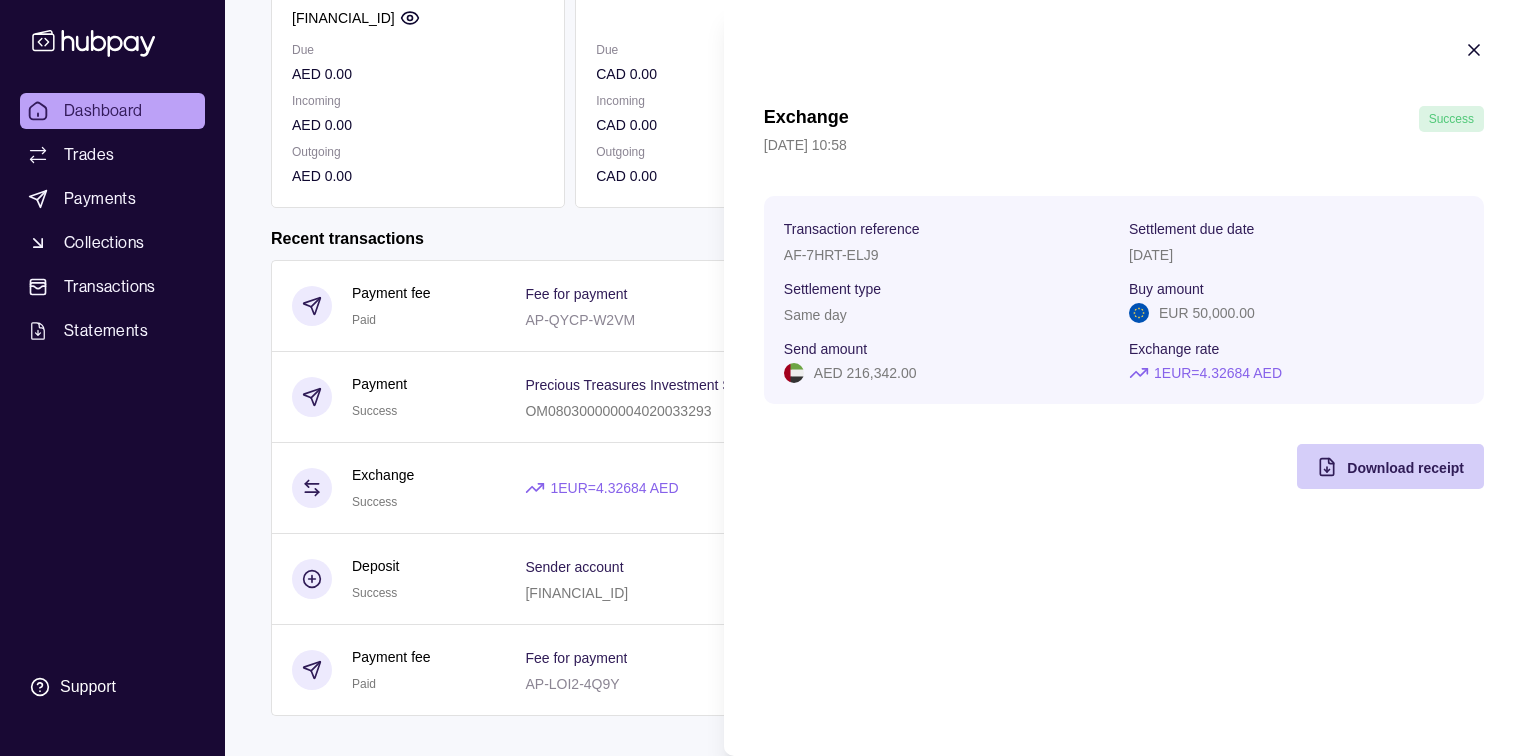 click on "Download receipt" at bounding box center (1405, 468) 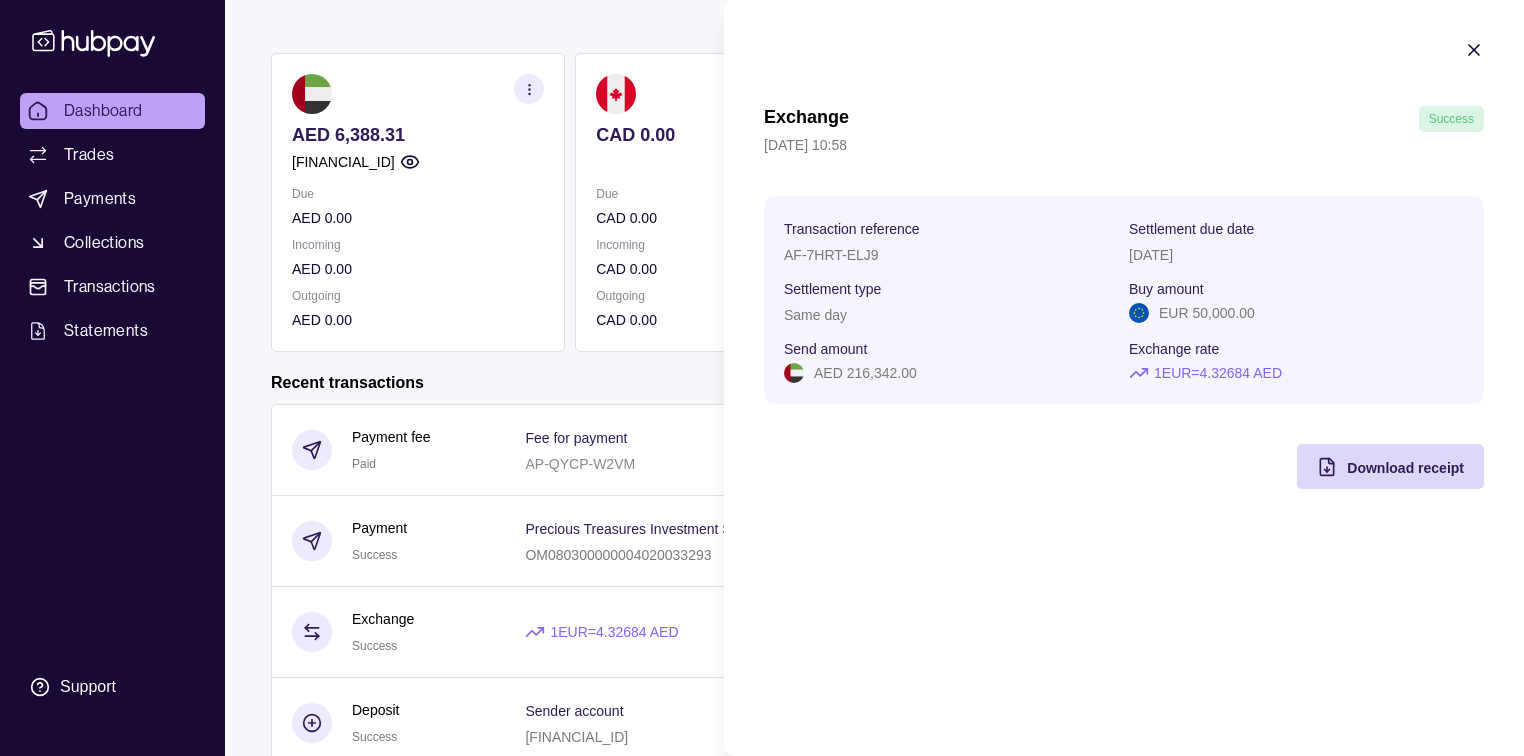 scroll, scrollTop: 0, scrollLeft: 0, axis: both 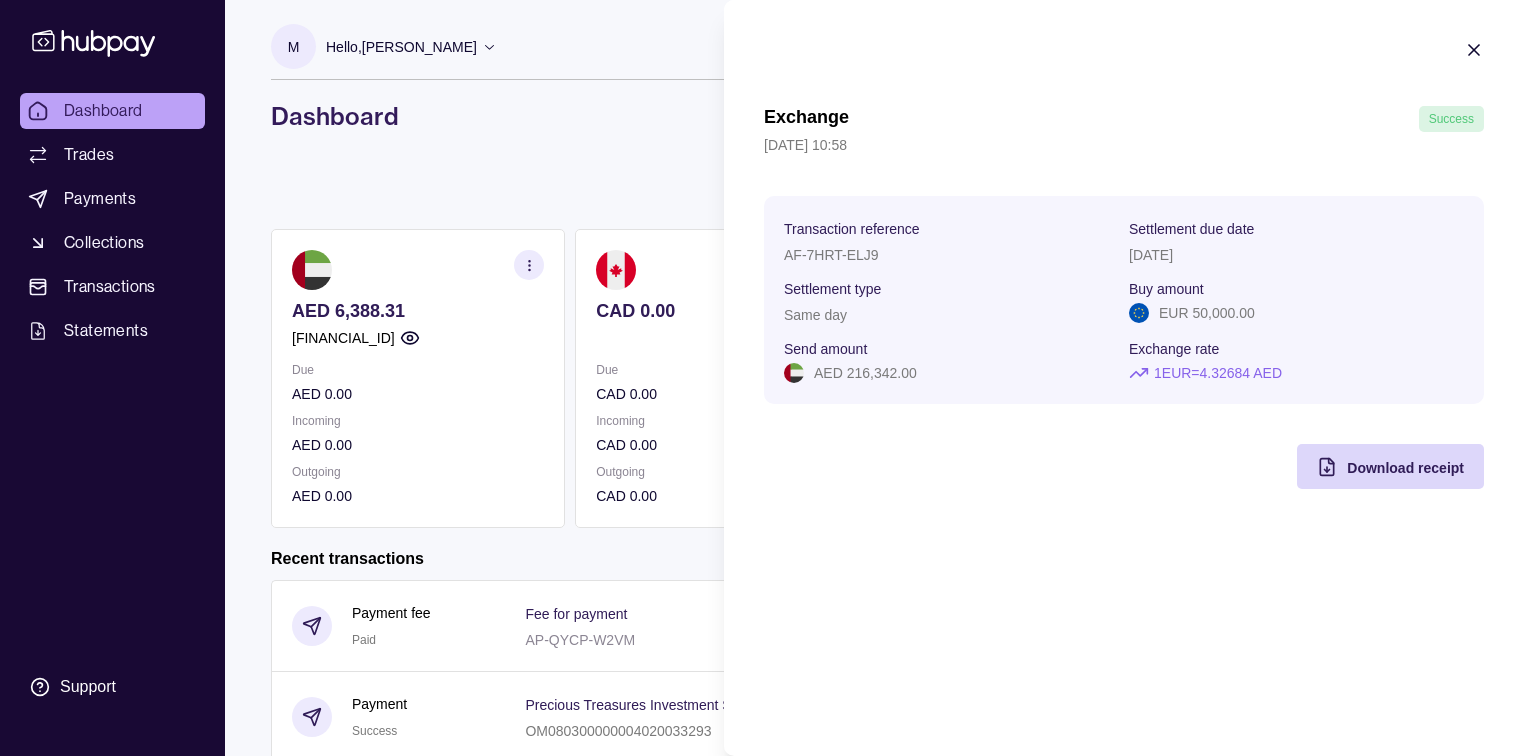click 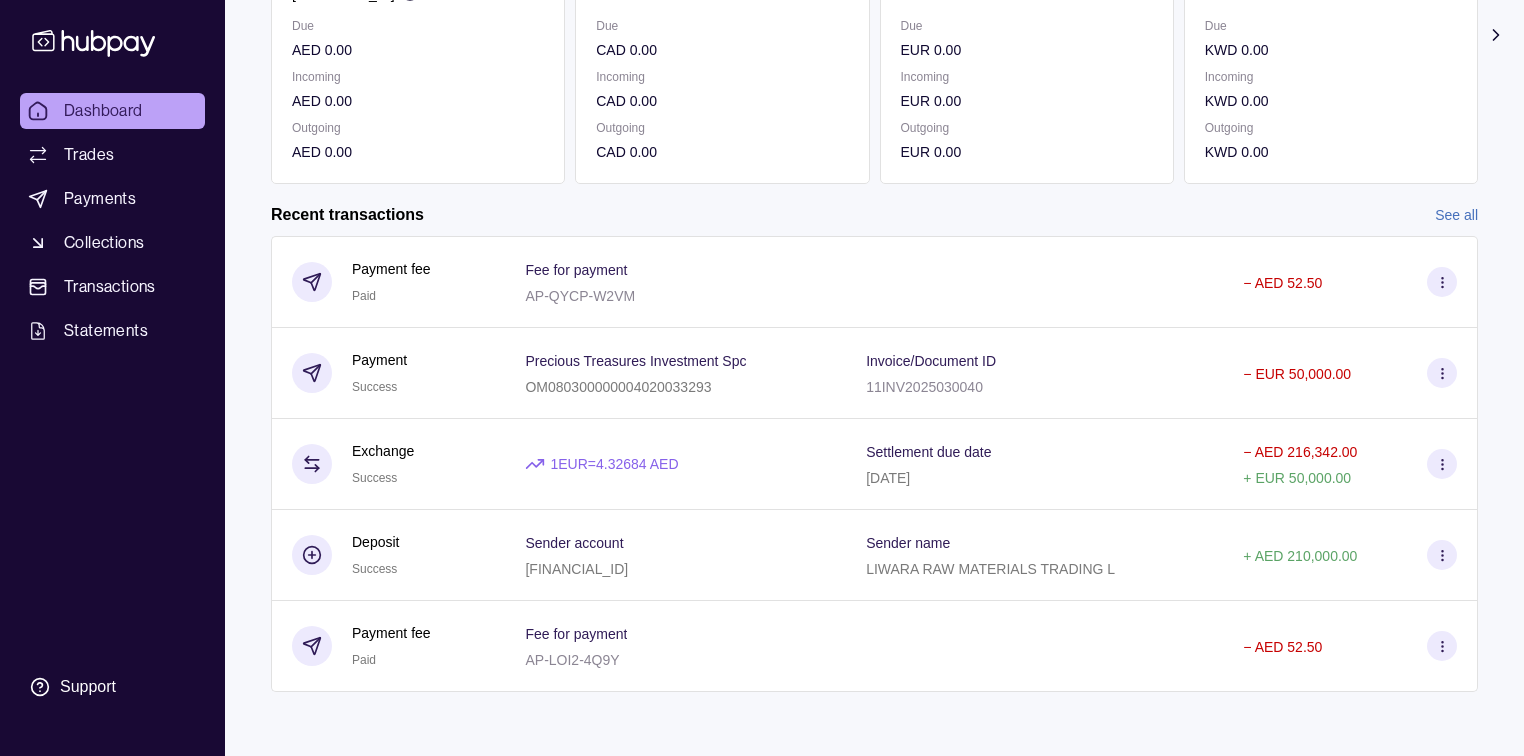 scroll, scrollTop: 347, scrollLeft: 0, axis: vertical 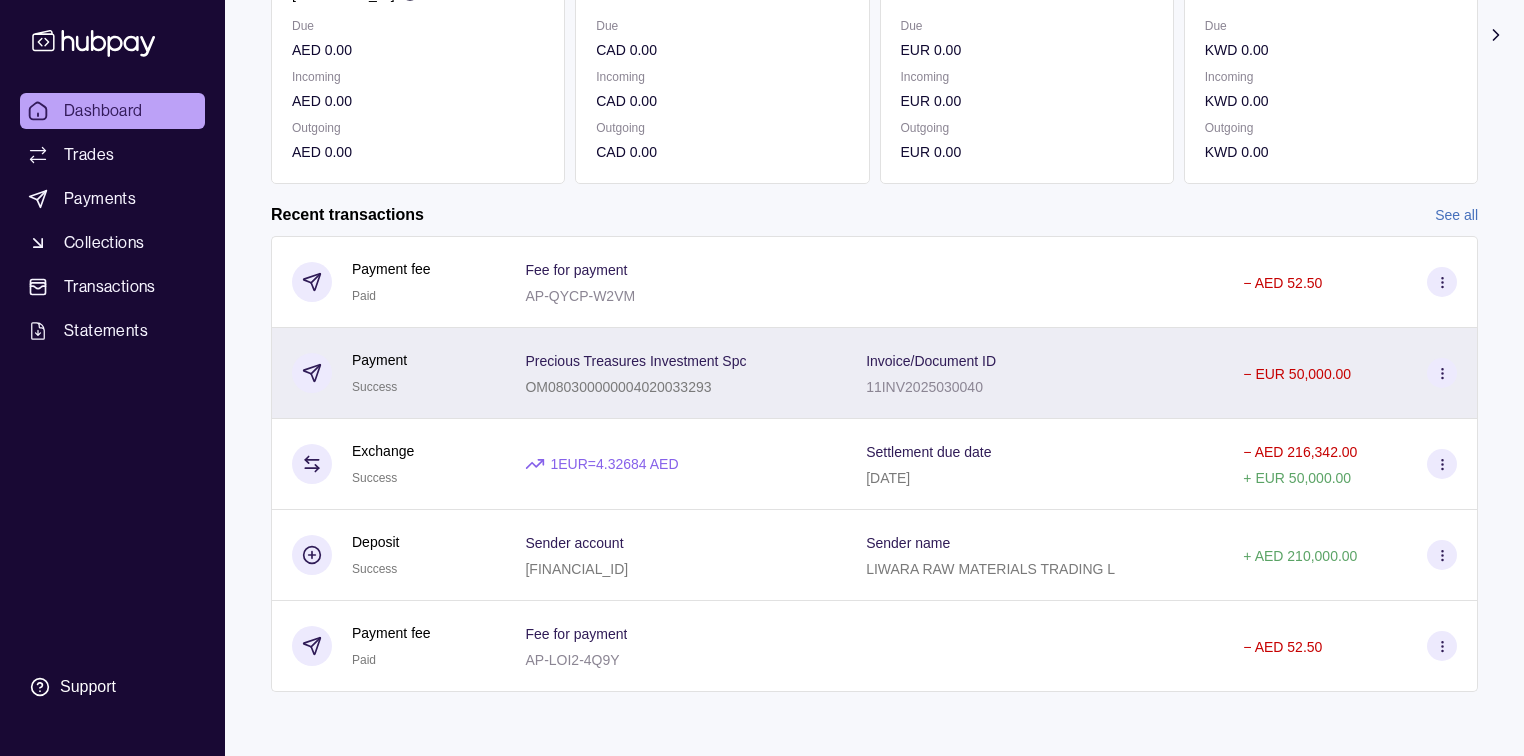click on "OM080300000004020033293" at bounding box center (618, 387) 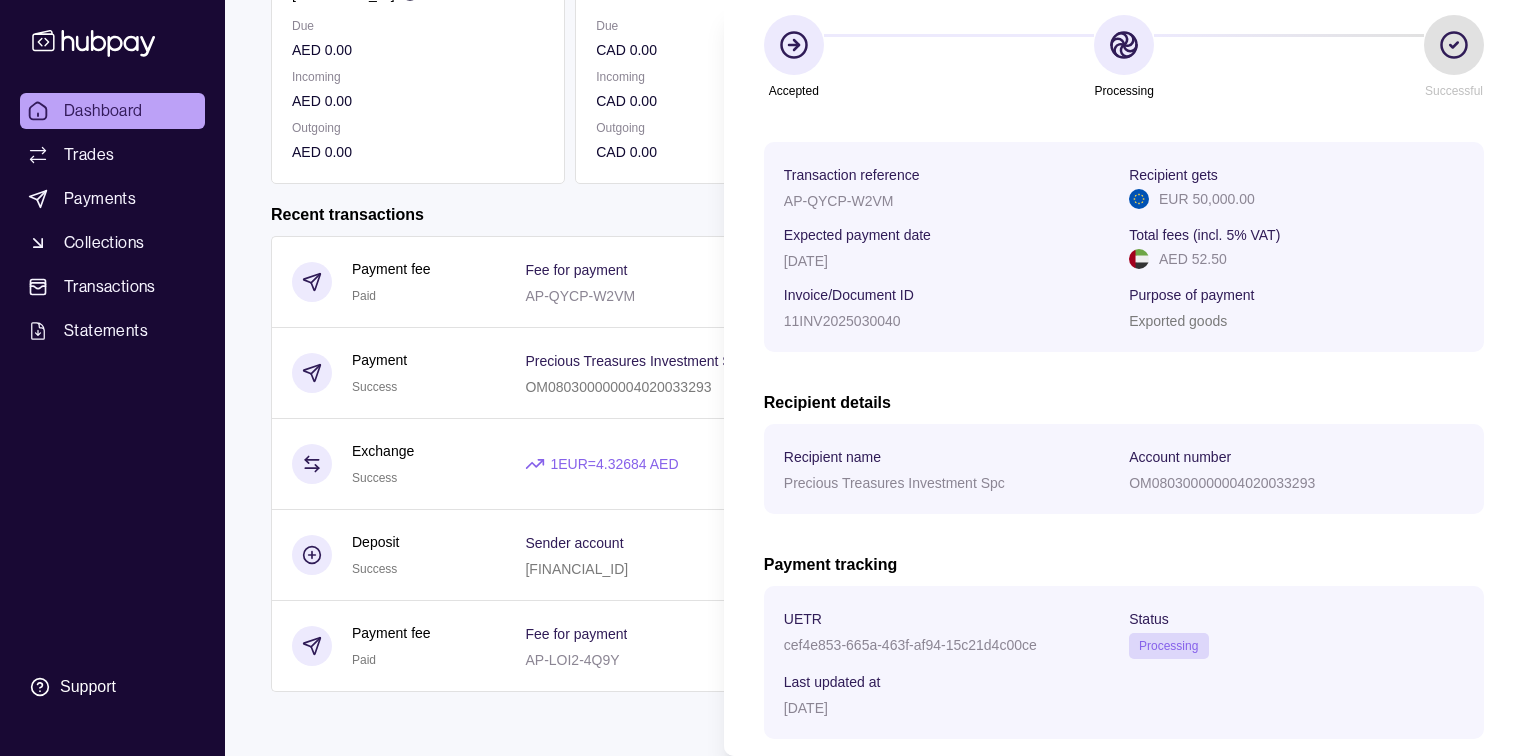 scroll, scrollTop: 240, scrollLeft: 0, axis: vertical 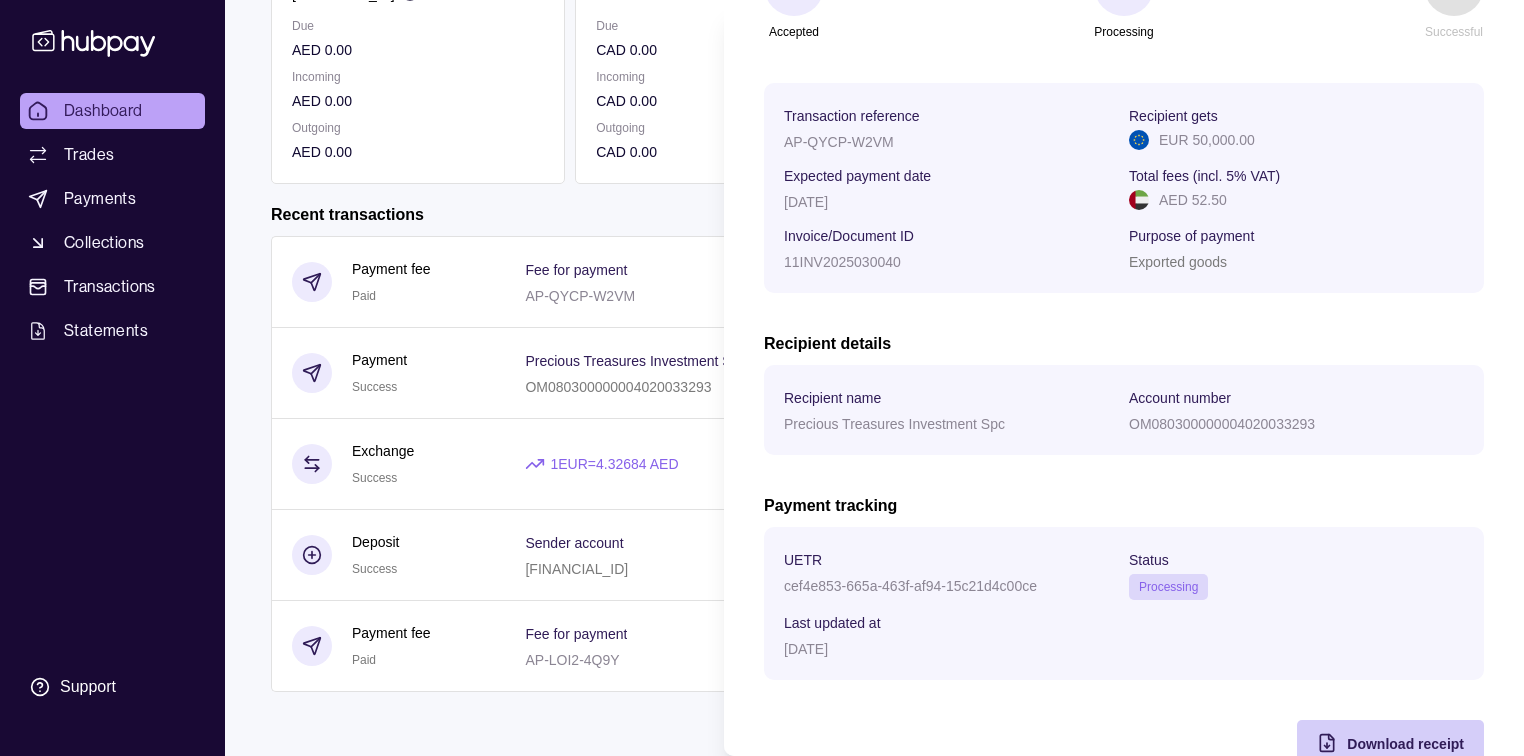 click on "Download receipt" at bounding box center (1375, 742) 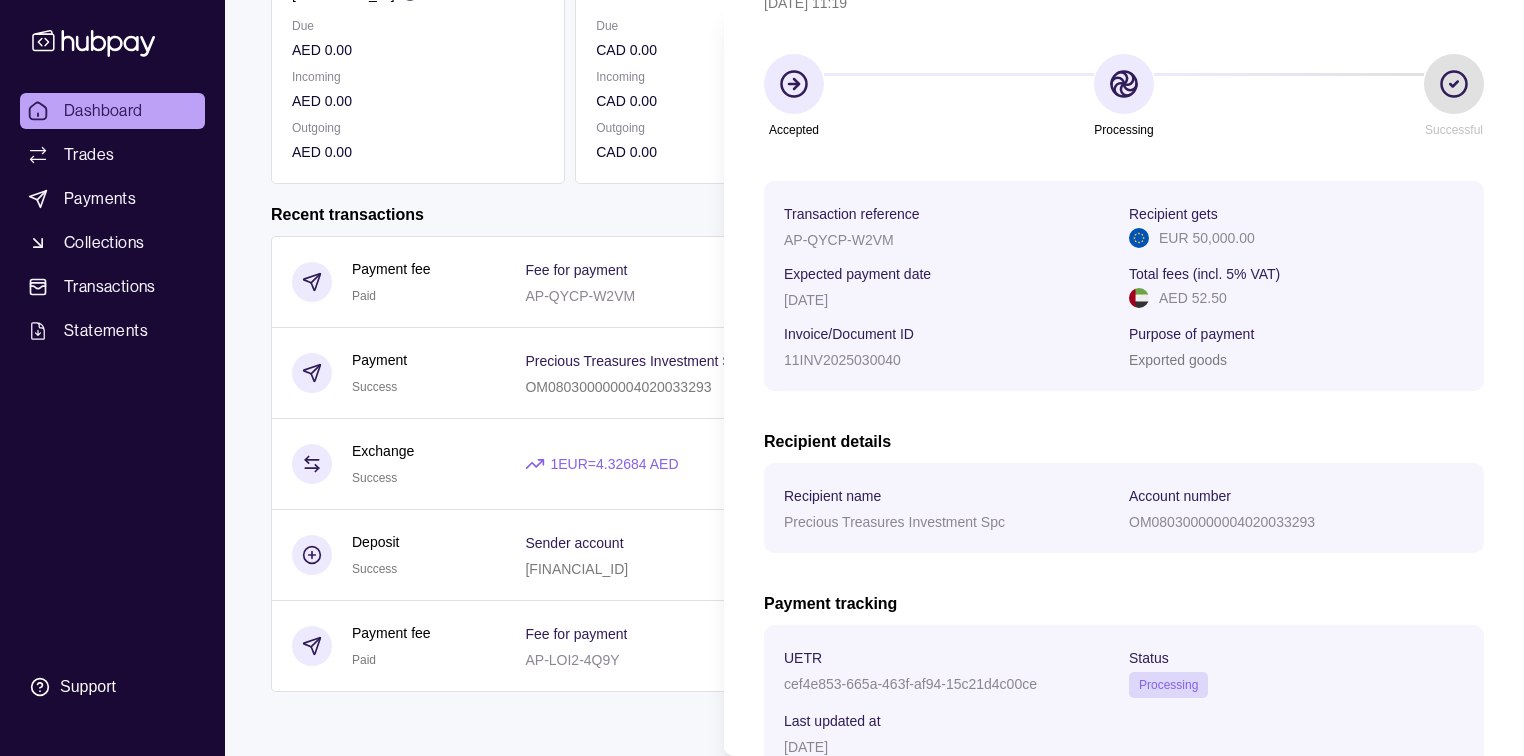 scroll, scrollTop: 0, scrollLeft: 0, axis: both 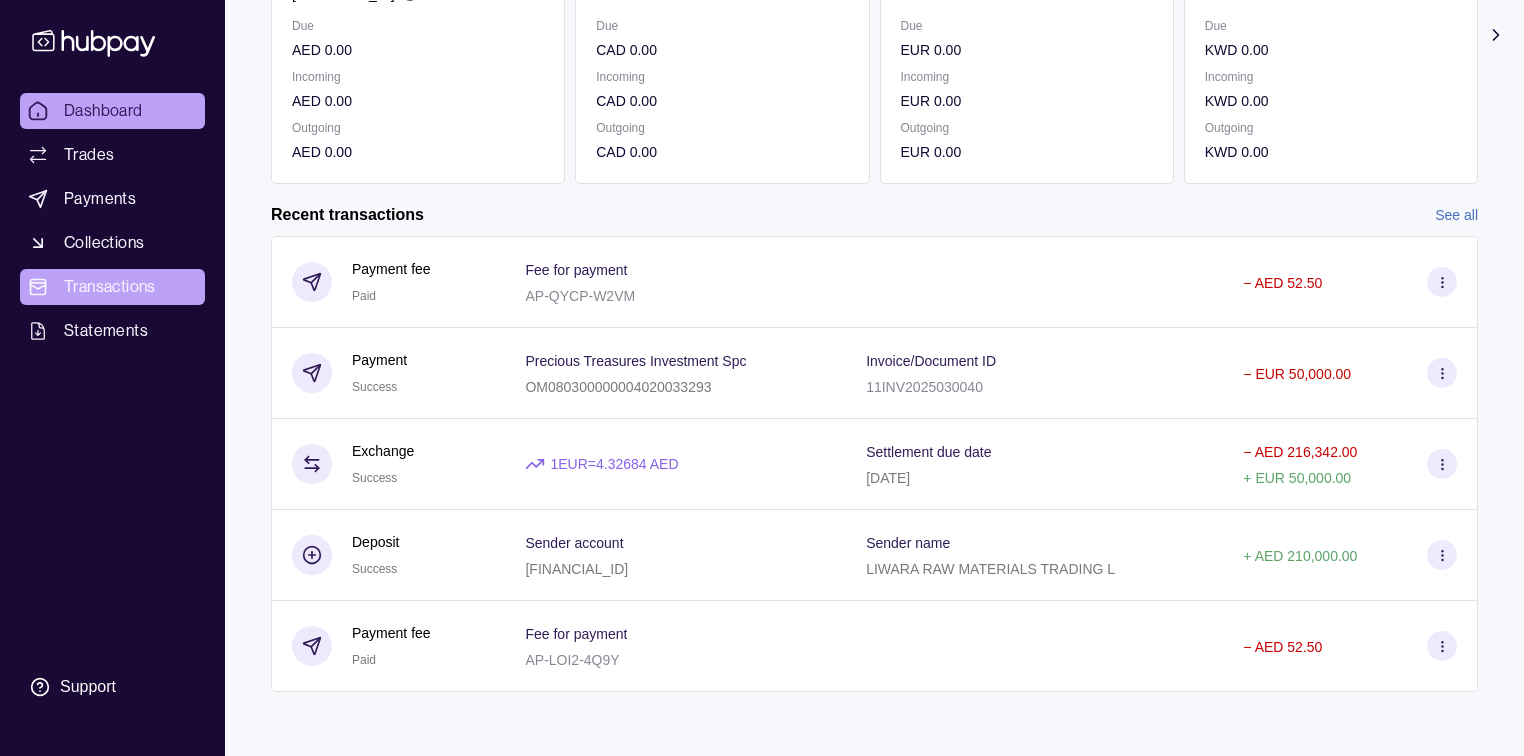 click on "Dashboard Trades Payments Collections Transactions Statements Support M Hello,  [PERSON_NAME] RAW MATERIALS TRADING LLC Account Terms and conditions Privacy policy Sign out Dashboard Add funds AED 6,388.31 [FINANCIAL_ID] Due AED 0.00 Incoming AED 0.00 Outgoing AED 0.00 CAD 0.00                                                                                                               Due CAD 0.00 Incoming CAD 0.00 Outgoing CAD 0.00 EUR 0.00                                                                                                               Due EUR 0.00 Incoming EUR 0.00 Outgoing EUR 0.00 KWD 0.00                                                                                                               Due KWD 0.00 Incoming KWD 0.00 Outgoing KWD 0.00 Request new currencies Recent transactions See all Details Amount Paid" at bounding box center [762, 206] 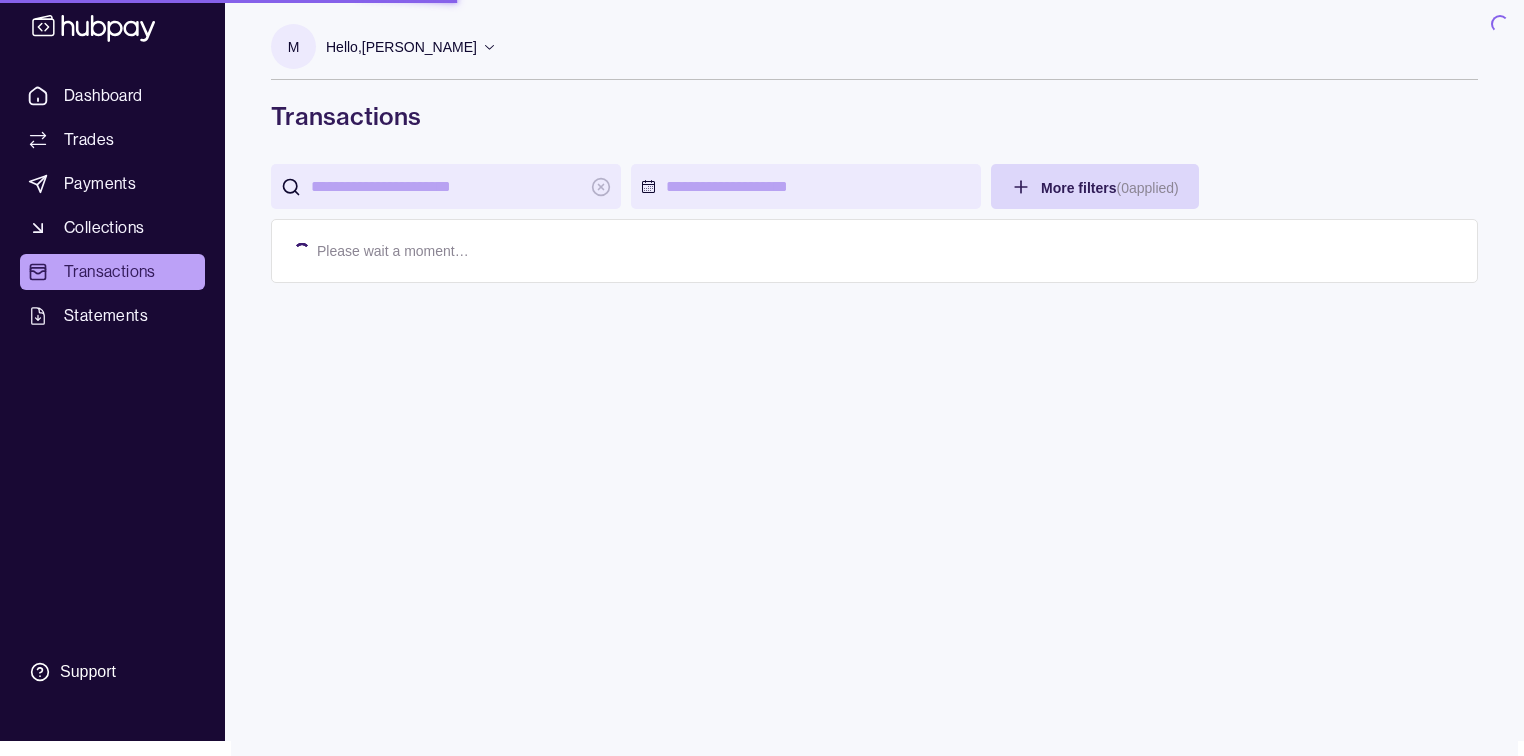 scroll, scrollTop: 0, scrollLeft: 0, axis: both 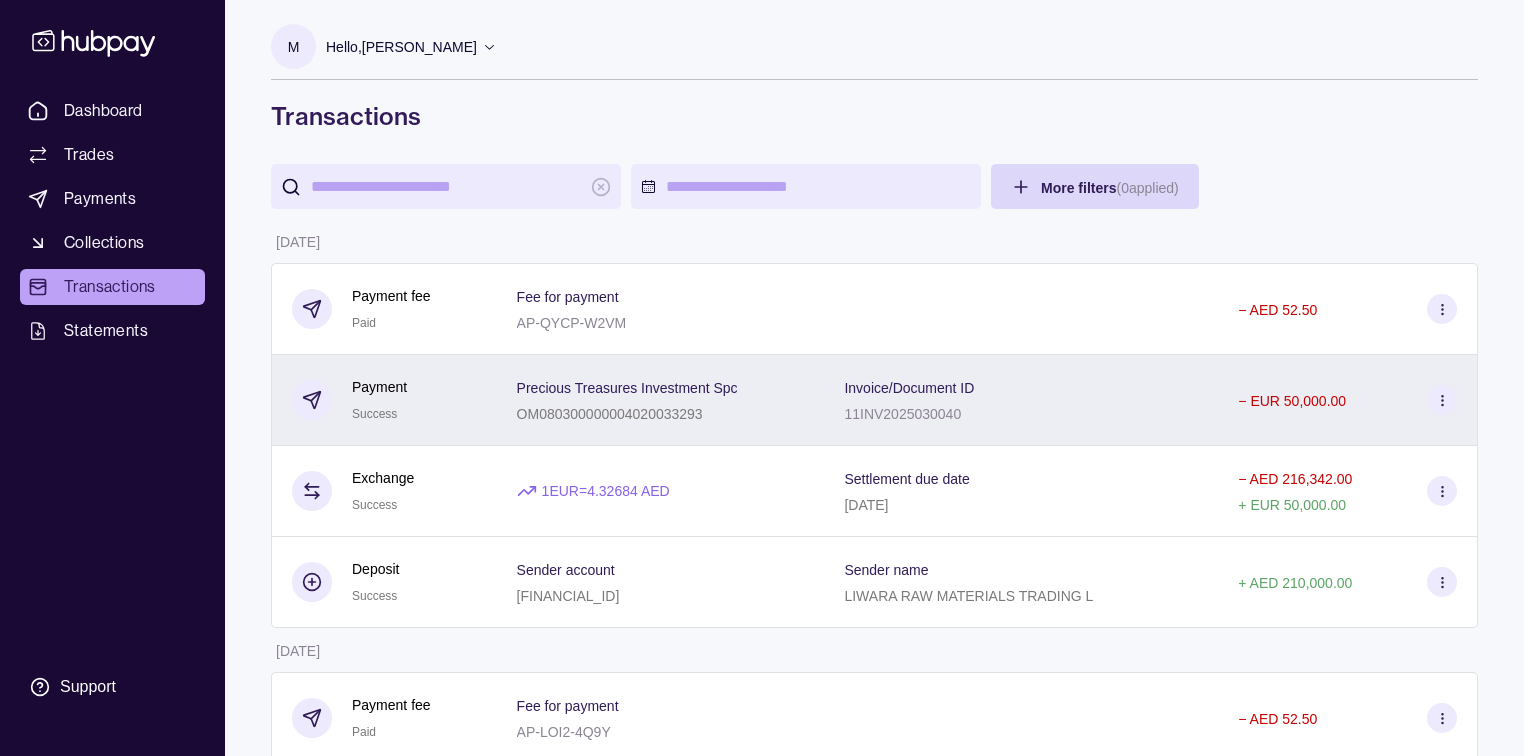 click at bounding box center [1442, 400] 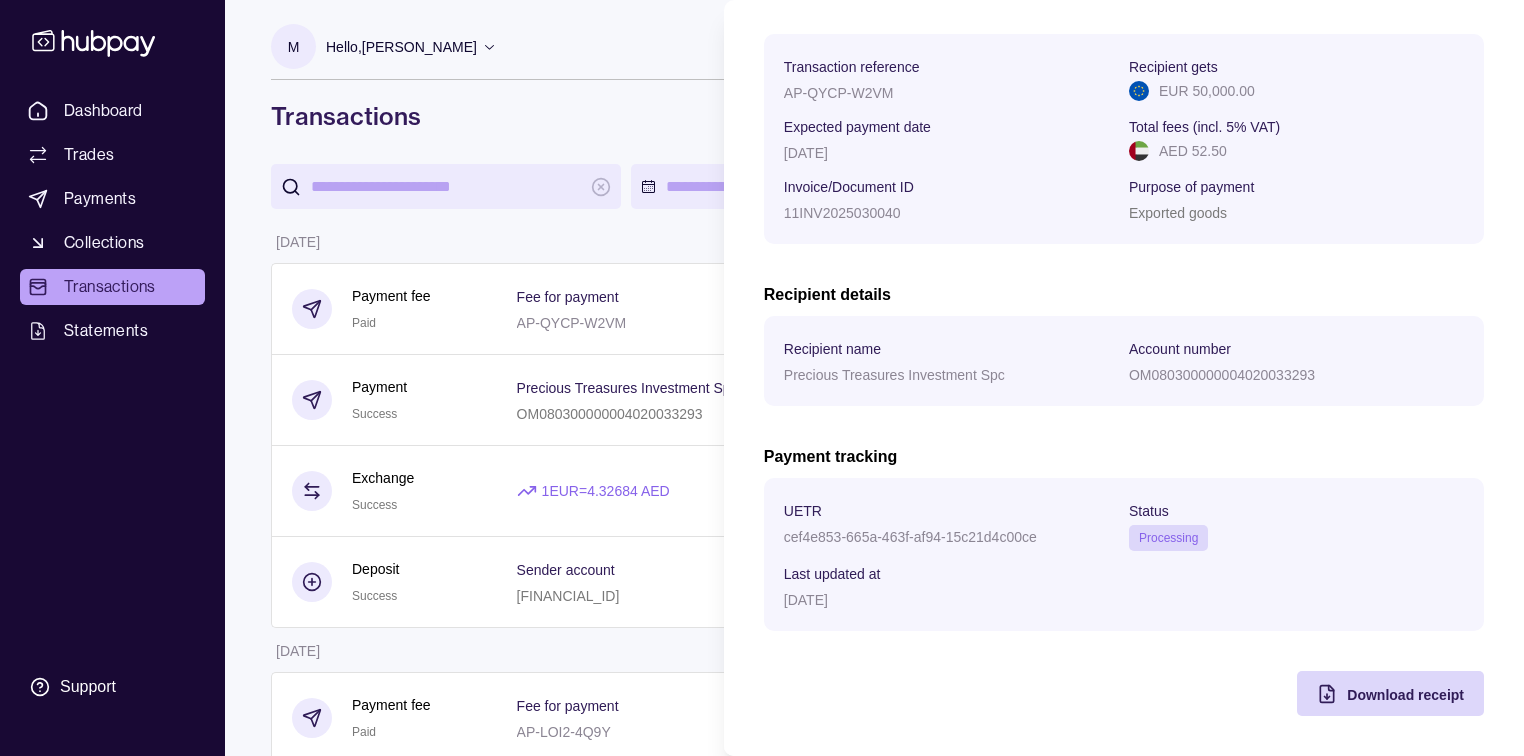 scroll, scrollTop: 293, scrollLeft: 0, axis: vertical 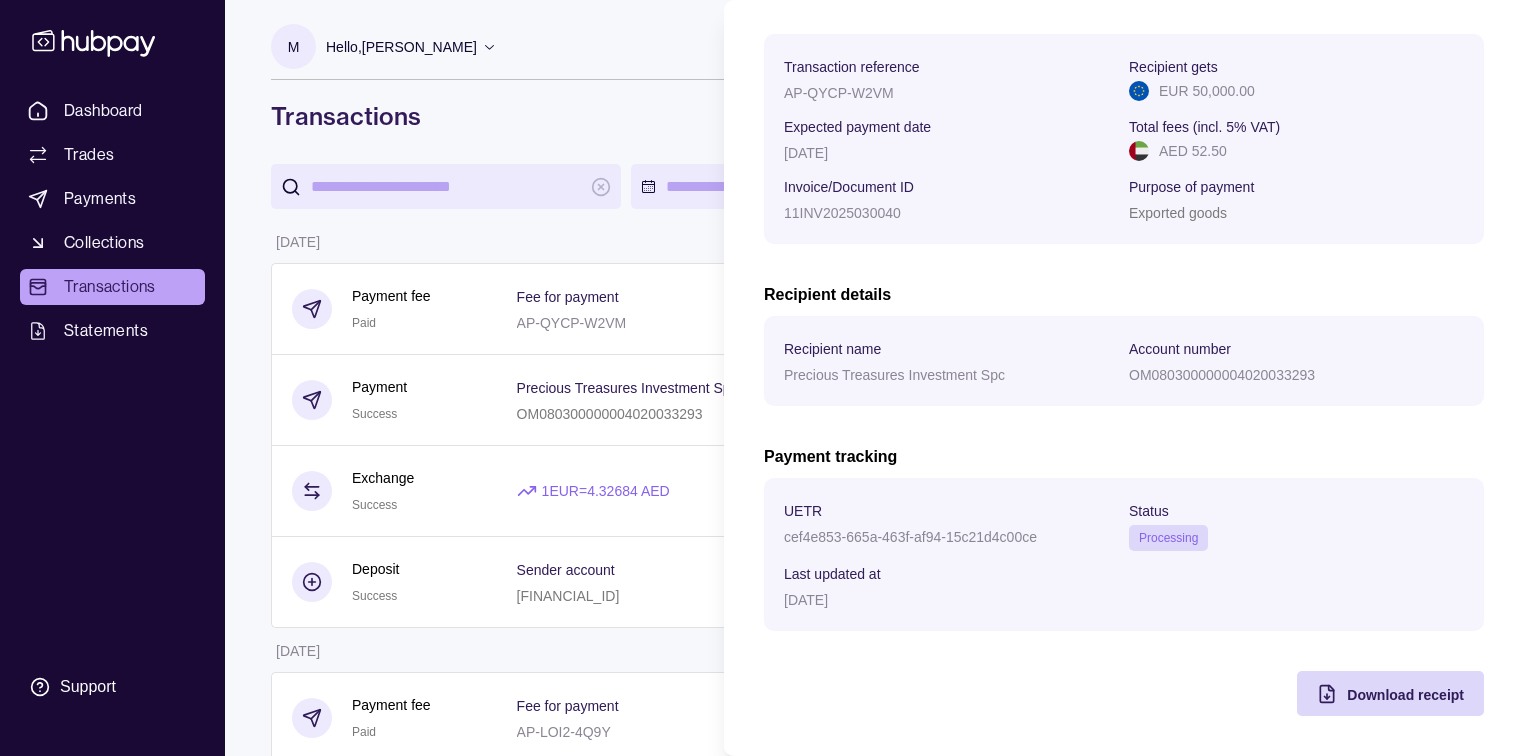 click on "Dashboard Trades Payments Collections Transactions Statements Support M Hello,  [PERSON_NAME] RAW MATERIALS TRADING LLC Account Terms and conditions Privacy policy Sign out Transactions More filters  ( 0  applied) Details Amount [DATE] Payment fee Paid Fee for payment AP-QYCP-W2VM −   AED 52.50 Payment Success Precious Treasures Investment Spc OM080300000004020033293 Invoice/Document ID 11INV2025030040 −   EUR 50,000.00 Exchange Success 1  EUR  =  4.32684   AED Settlement due date [DATE] −   AED 216,342.00 +   EUR 50,000.00 Deposit Success Sender account [FINANCIAL_ID] Sender name LIWARA RAW MATERIALS TRADING L +   AED 210,000.00 [DATE] Payment fee Paid Fee for payment AP-LOI2-4Q9Y −   AED 52.50 Payment Success Precious Treasures Investment Spc OM080300000004020033293 Invoice/Document ID 11INV2025030040 −   EUR 50,000.00 Exchange Success 1  EUR  =  4.20676   AED Settlement due date [DATE] −   AED 210,338.00 +   EUR 50,000.00 Deposit Success Sender account +   Paid" at bounding box center (762, 1174) 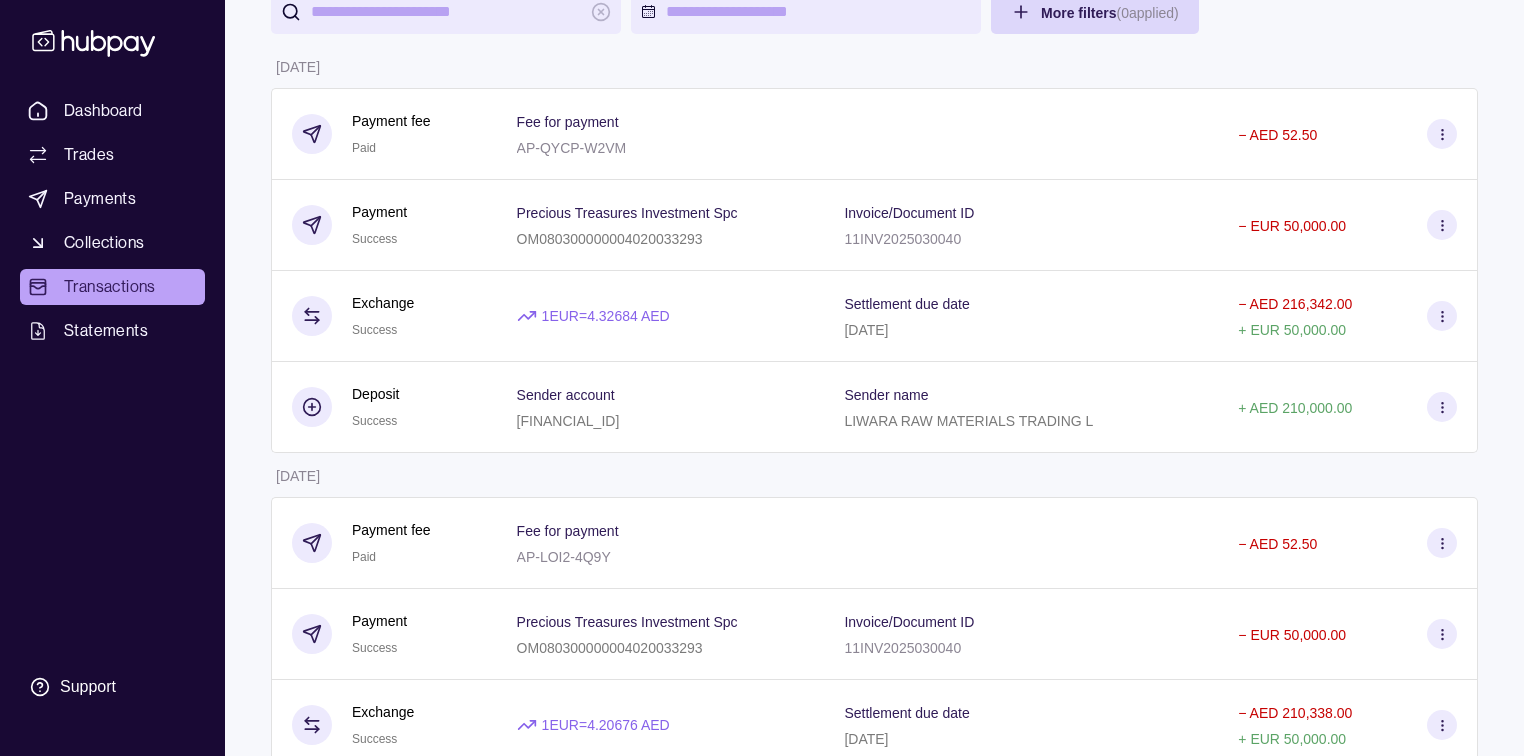 scroll, scrollTop: 160, scrollLeft: 0, axis: vertical 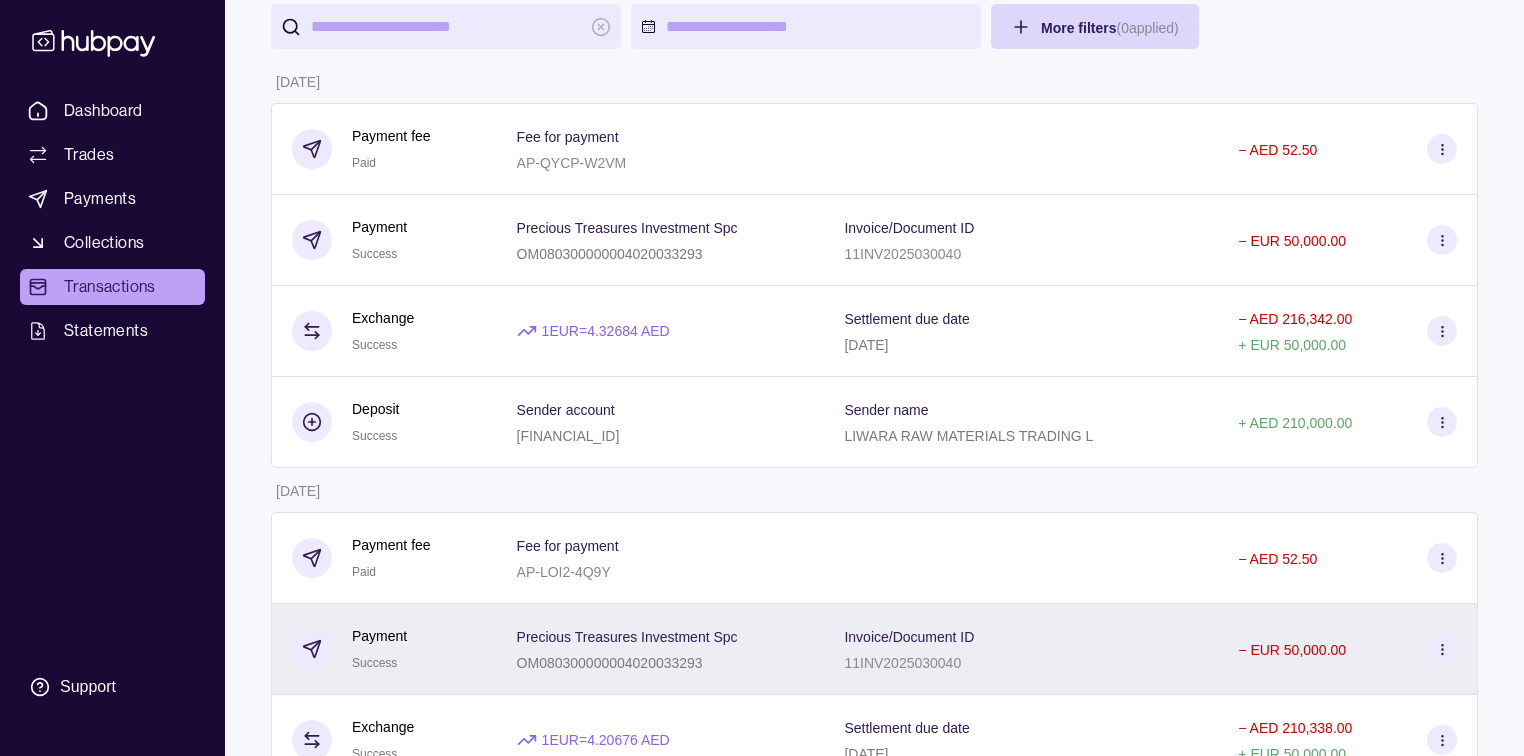 click on "−   EUR 50,000.00" at bounding box center [1292, 650] 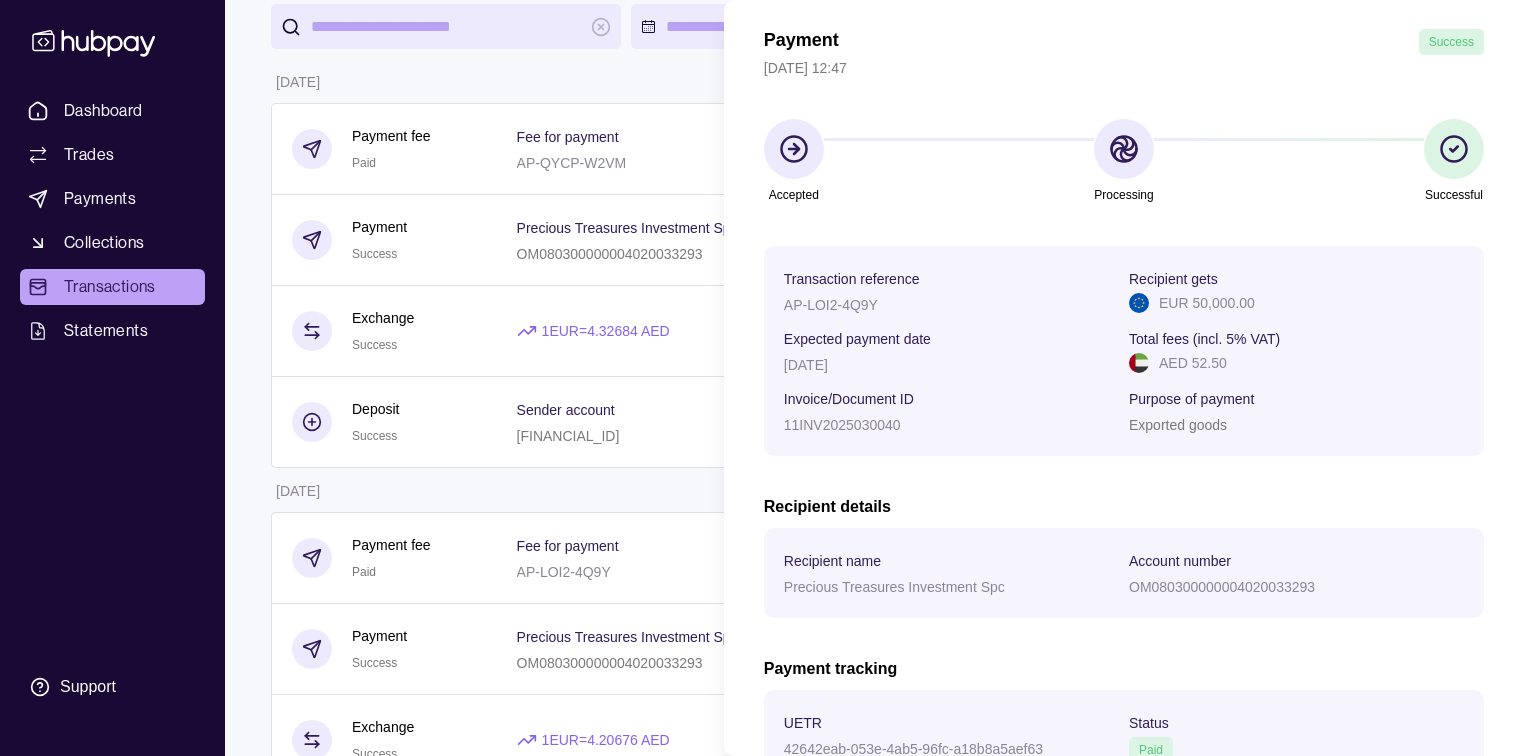 scroll, scrollTop: 293, scrollLeft: 0, axis: vertical 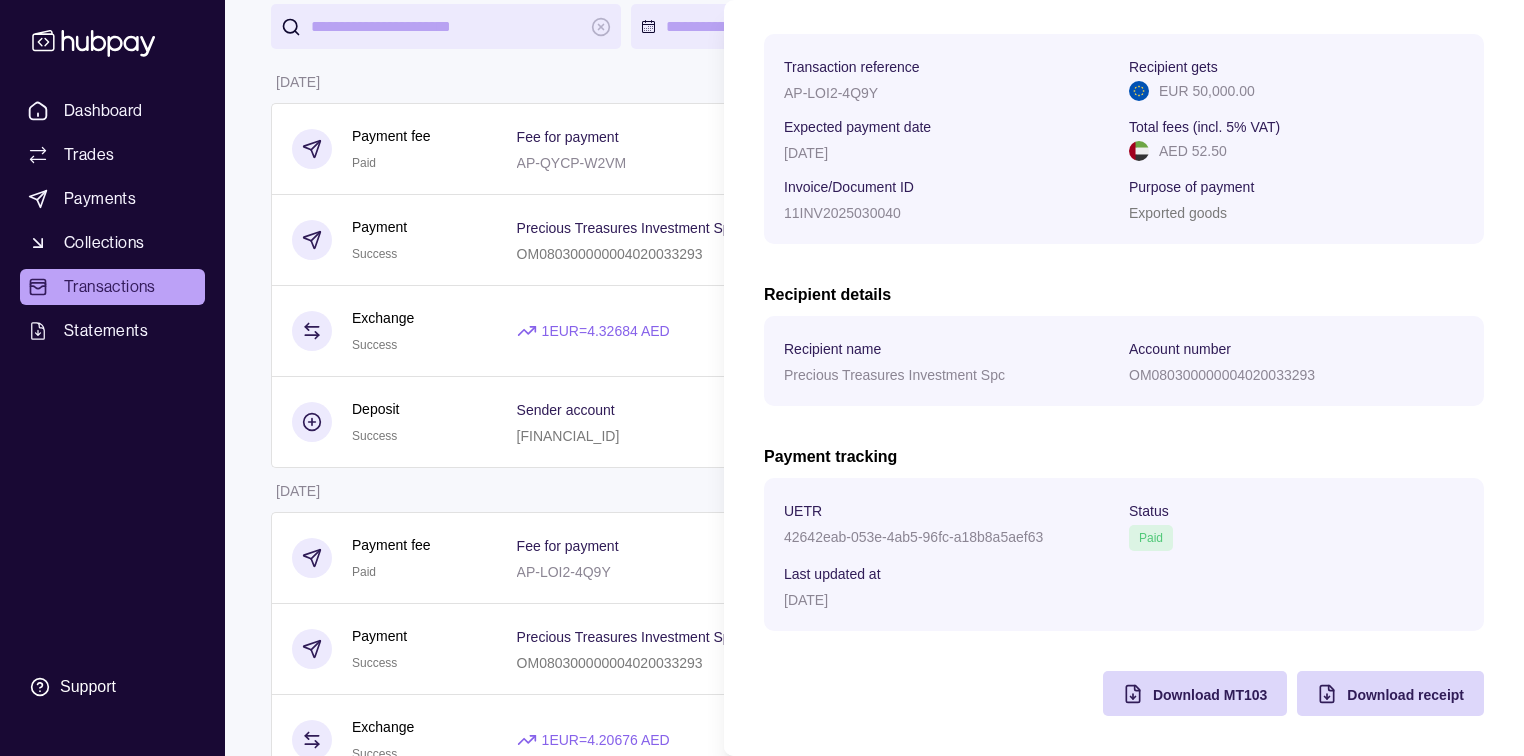 click on "Dashboard Trades Payments Collections Transactions Statements Support M Hello,  [PERSON_NAME] RAW MATERIALS TRADING LLC Account Terms and conditions Privacy policy Sign out Transactions More filters  ( 0  applied) Details Amount [DATE] Payment fee Paid Fee for payment AP-QYCP-W2VM −   AED 52.50 Payment Success Precious Treasures Investment Spc OM080300000004020033293 Invoice/Document ID 11INV2025030040 −   EUR 50,000.00 Exchange Success 1  EUR  =  4.32684   AED Settlement due date [DATE] −   AED 216,342.00 +   EUR 50,000.00 Deposit Success Sender account [FINANCIAL_ID] Sender name LIWARA RAW MATERIALS TRADING L +   AED 210,000.00 [DATE] Payment fee Paid Fee for payment AP-LOI2-4Q9Y −   AED 52.50 Payment Success Precious Treasures Investment Spc OM080300000004020033293 Invoice/Document ID 11INV2025030040 −   EUR 50,000.00 Exchange Success 1  EUR  =  4.20676   AED Settlement due date [DATE] −   AED 210,338.00 +   EUR 50,000.00 Deposit Success Sender account +   Paid" at bounding box center [762, 1014] 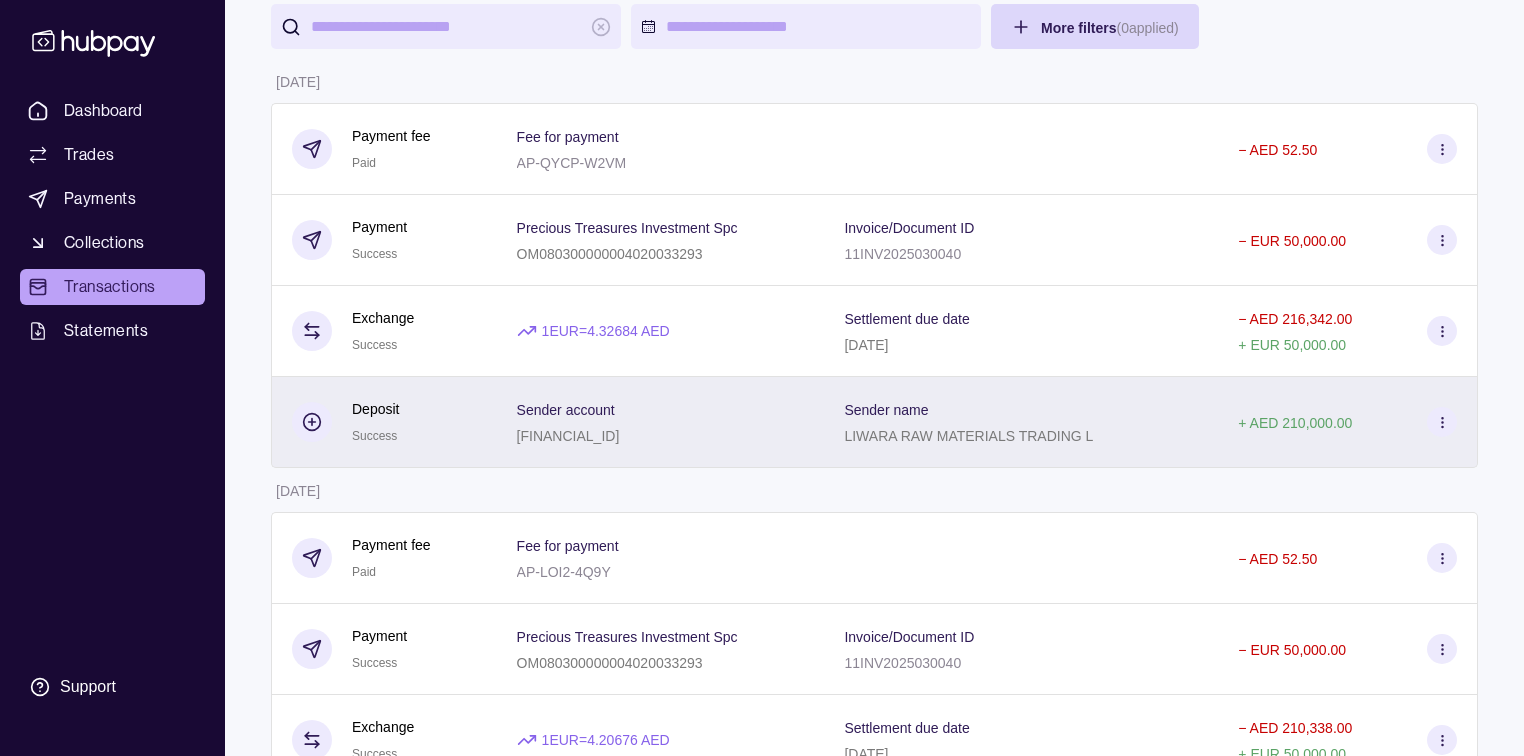 scroll, scrollTop: 0, scrollLeft: 0, axis: both 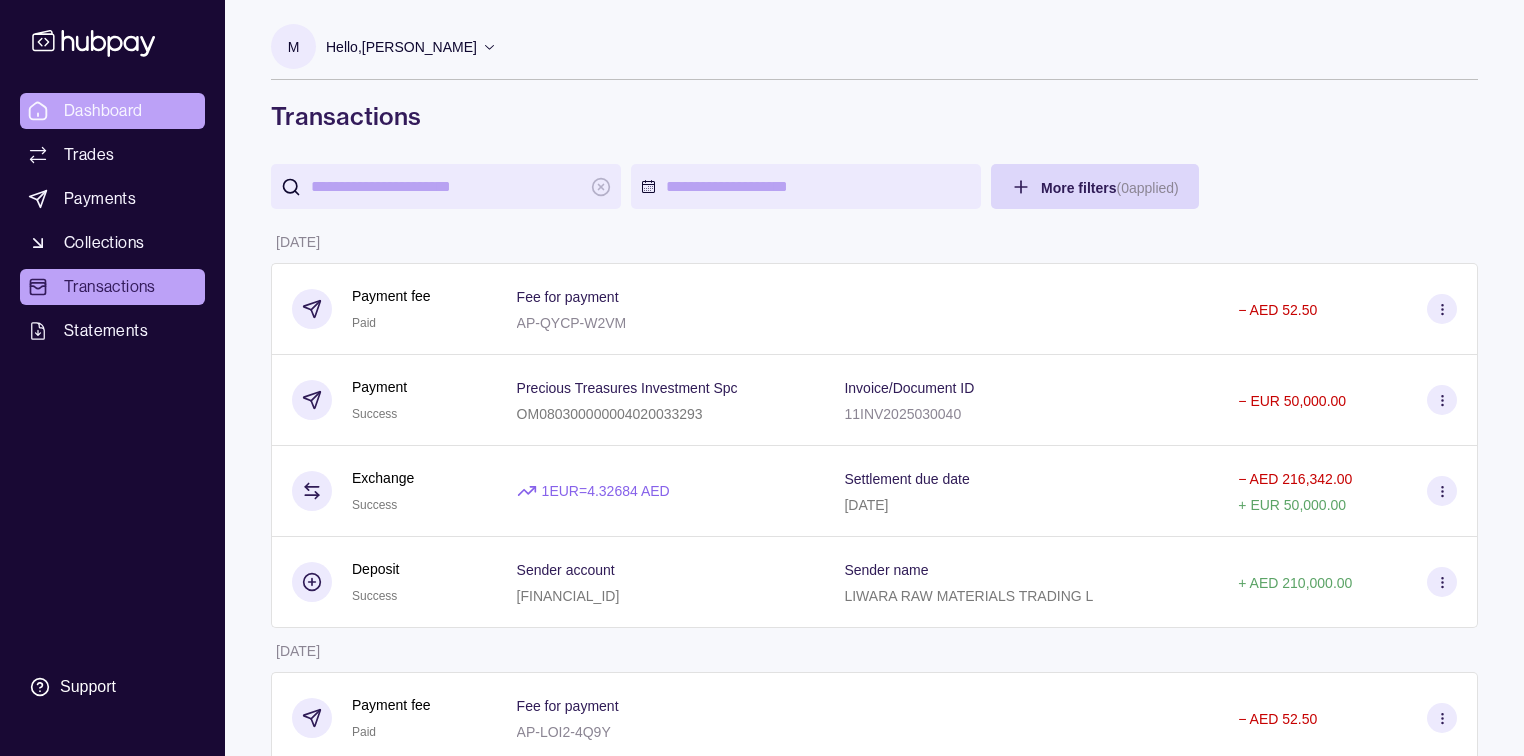 click on "Dashboard" at bounding box center [103, 111] 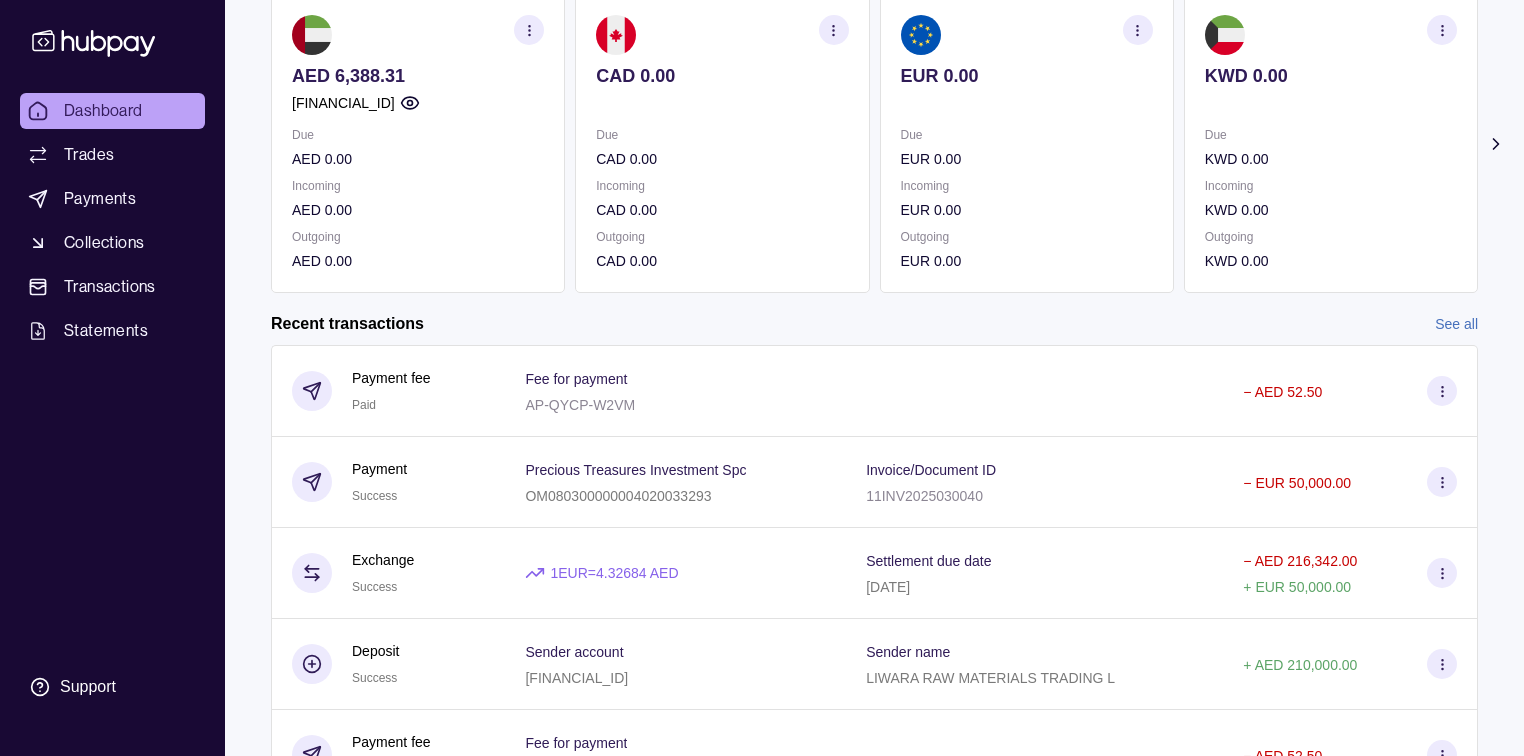 scroll, scrollTop: 240, scrollLeft: 0, axis: vertical 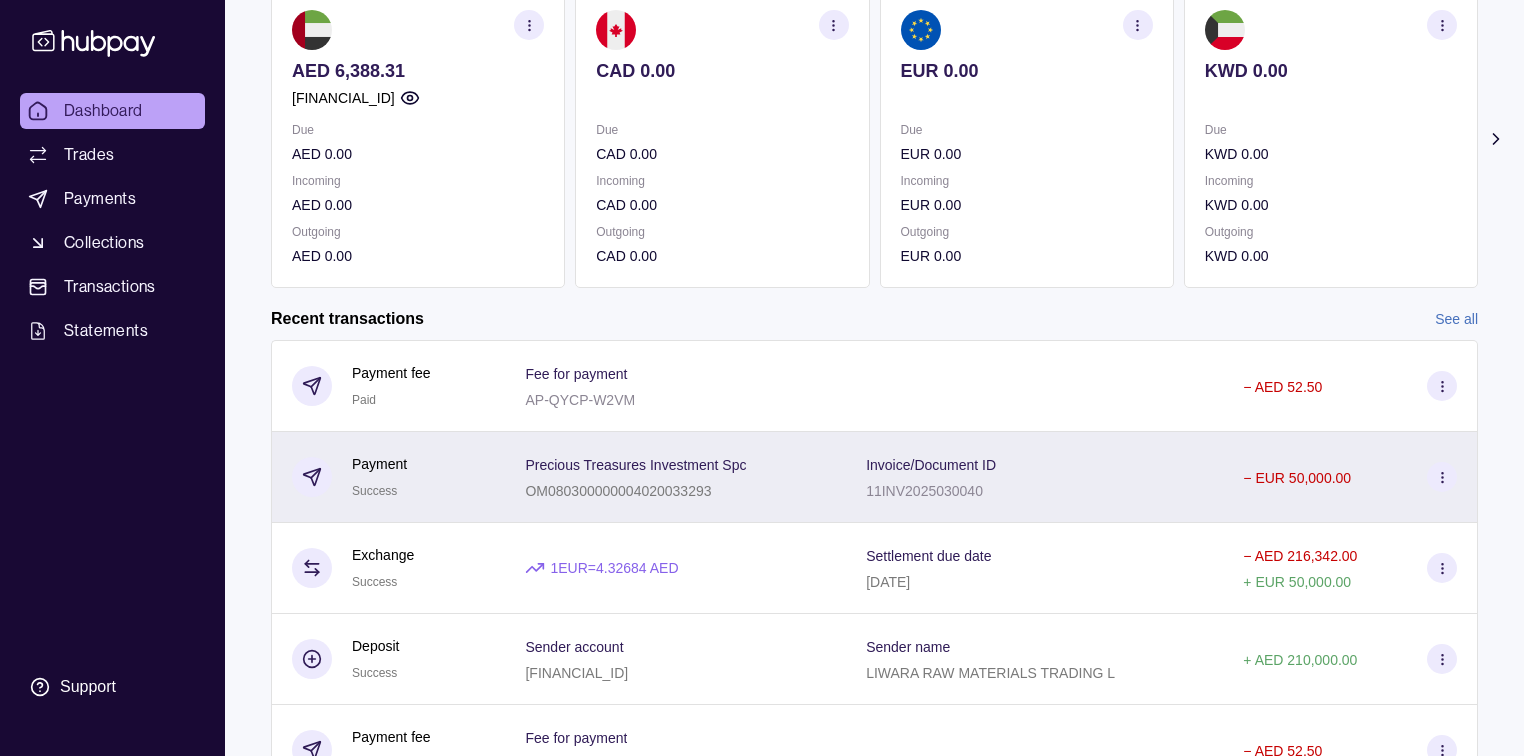 click on "−   EUR 50,000.00" at bounding box center (1350, 477) 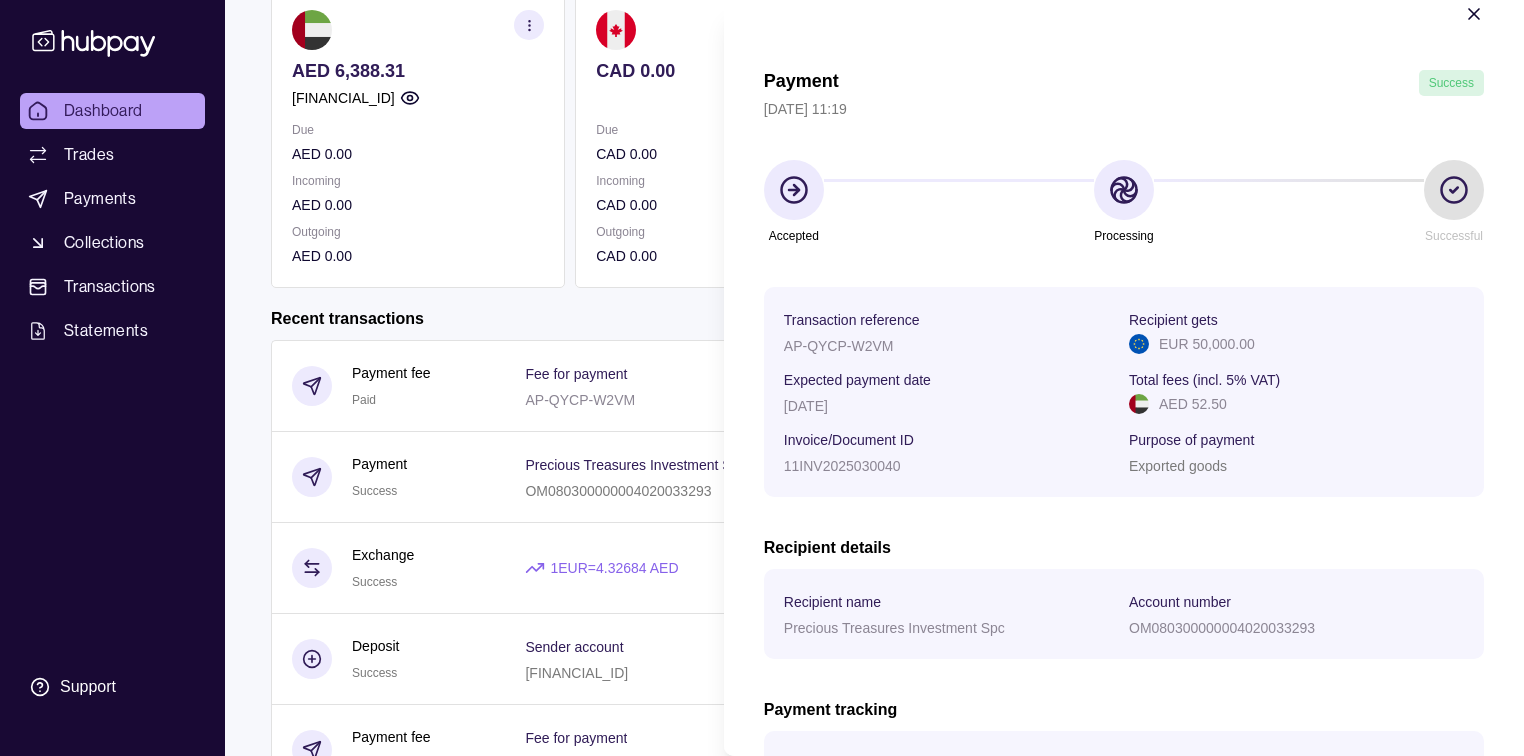 scroll, scrollTop: 0, scrollLeft: 0, axis: both 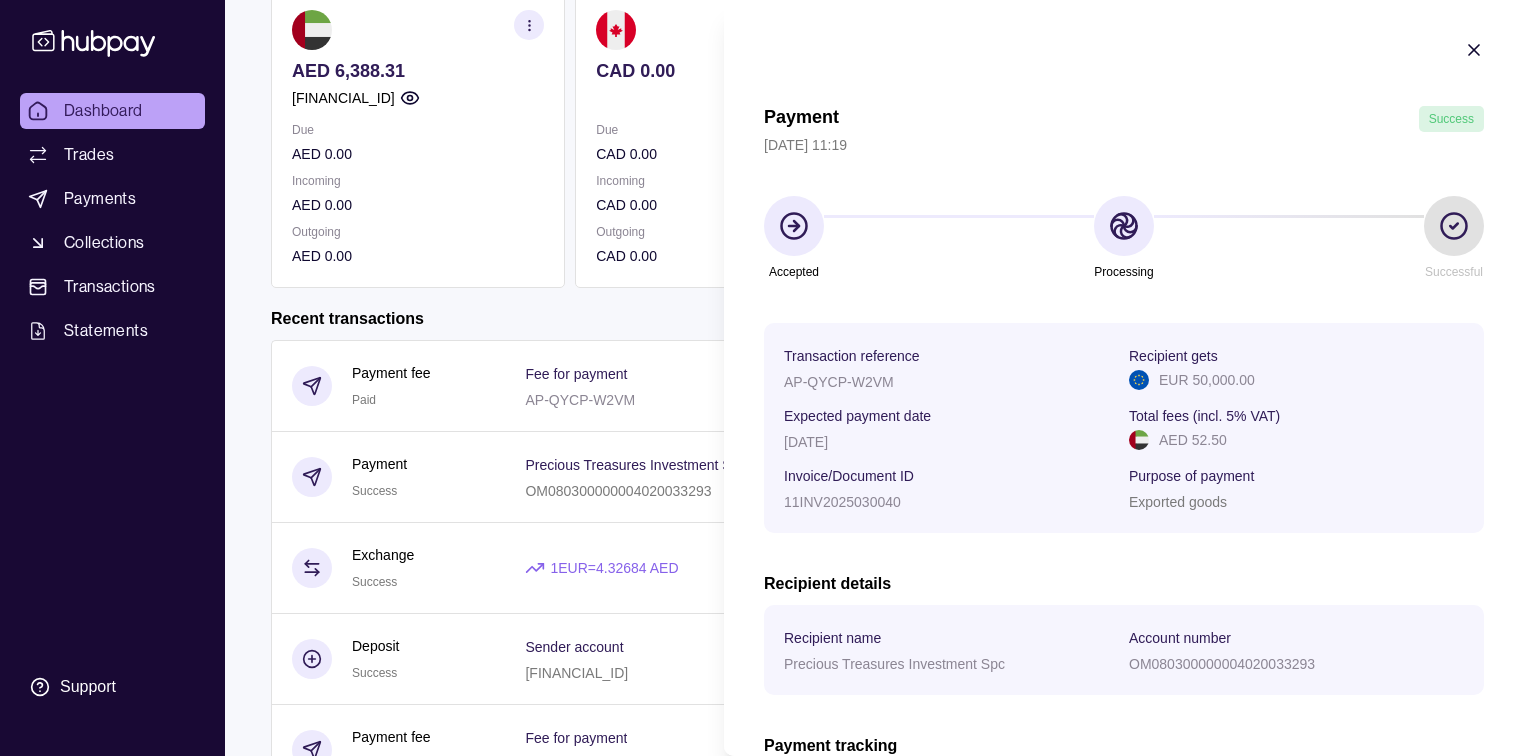 click on "Payment Success [DATE] 11:19 Accepted Processing Successful Transaction reference AP-QYCP-W2VM Recipient gets EUR 50,000.00 Expected payment date [DATE] Total fees (incl. 5% VAT) AED 52.50 Invoice/Document ID 11INV2025030040 Purpose of payment Exported goods Recipient details Recipient name Precious Treasures Investment Spc Account number OM080300000004020033293 Payment tracking UETR cef4e853-665a-463f-af94-15c21d4c00ce Status Processing Last updated at [DATE] Download receipt" at bounding box center (1124, 555) 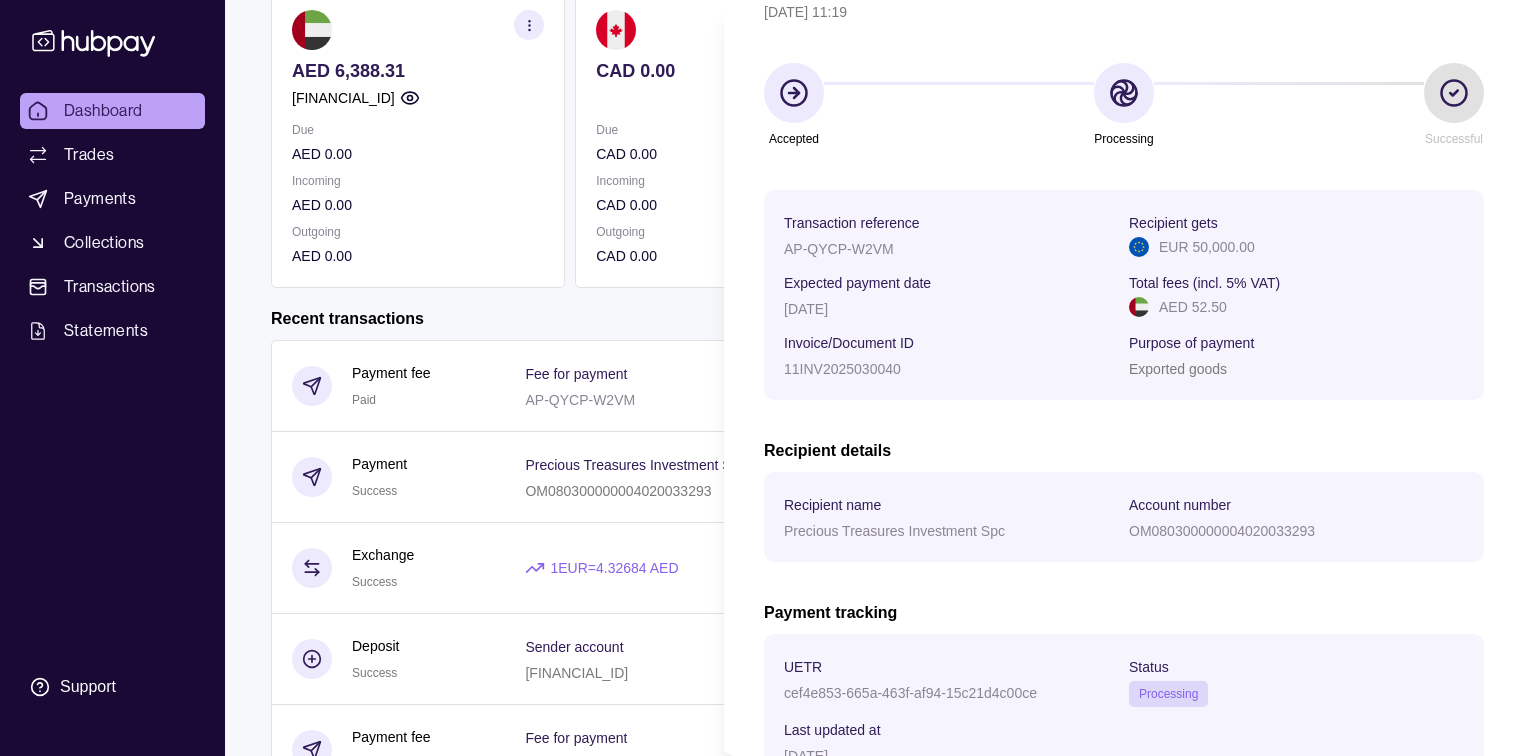 scroll, scrollTop: 0, scrollLeft: 0, axis: both 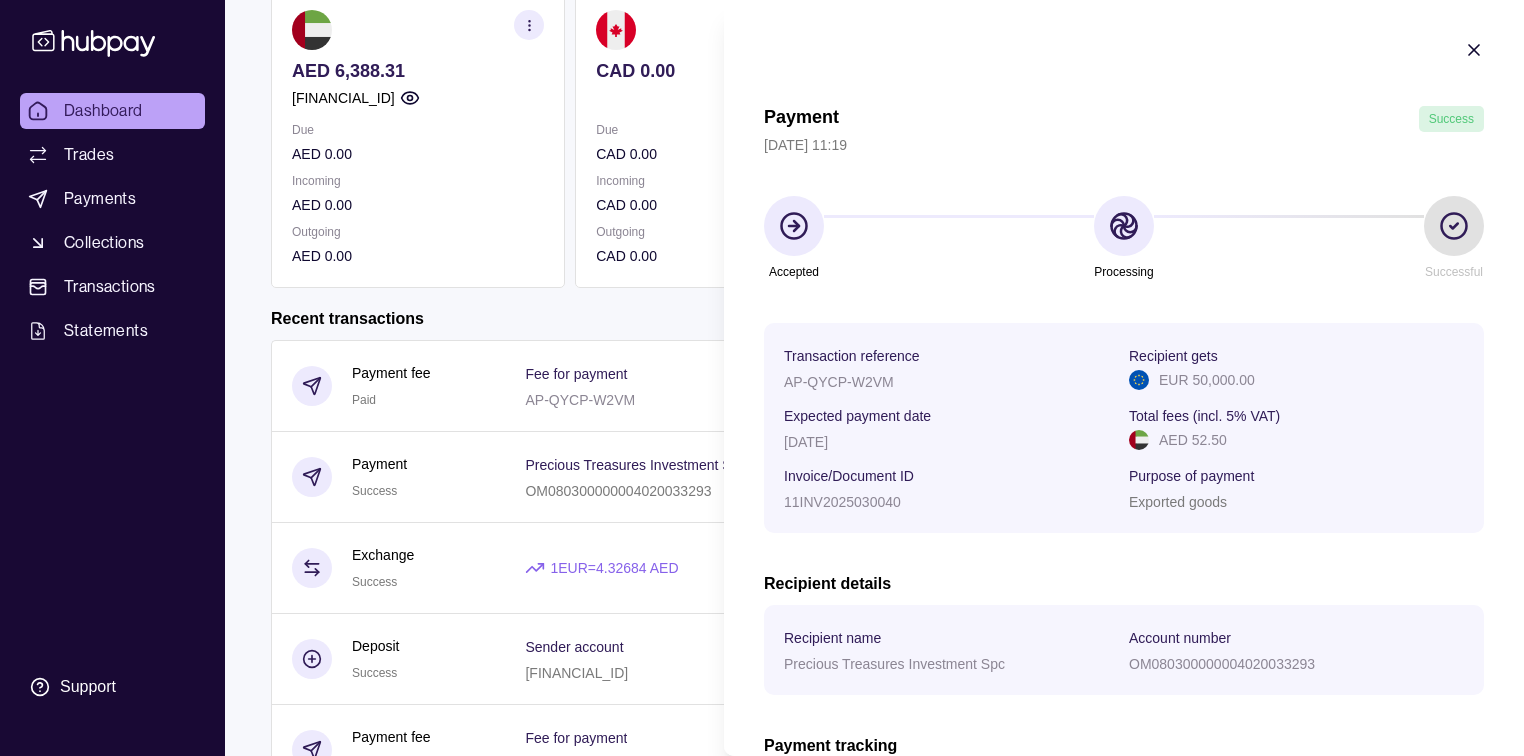click 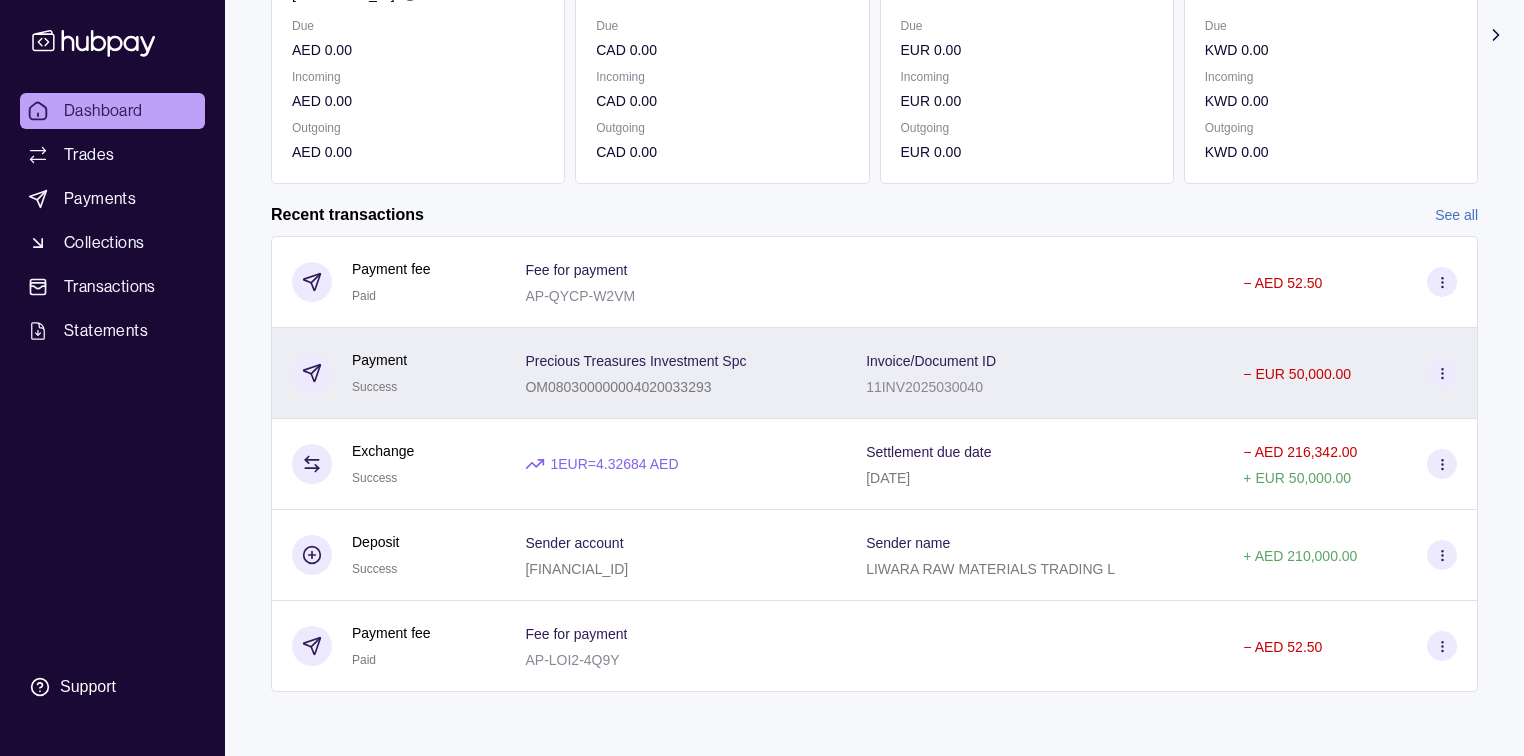 scroll, scrollTop: 347, scrollLeft: 0, axis: vertical 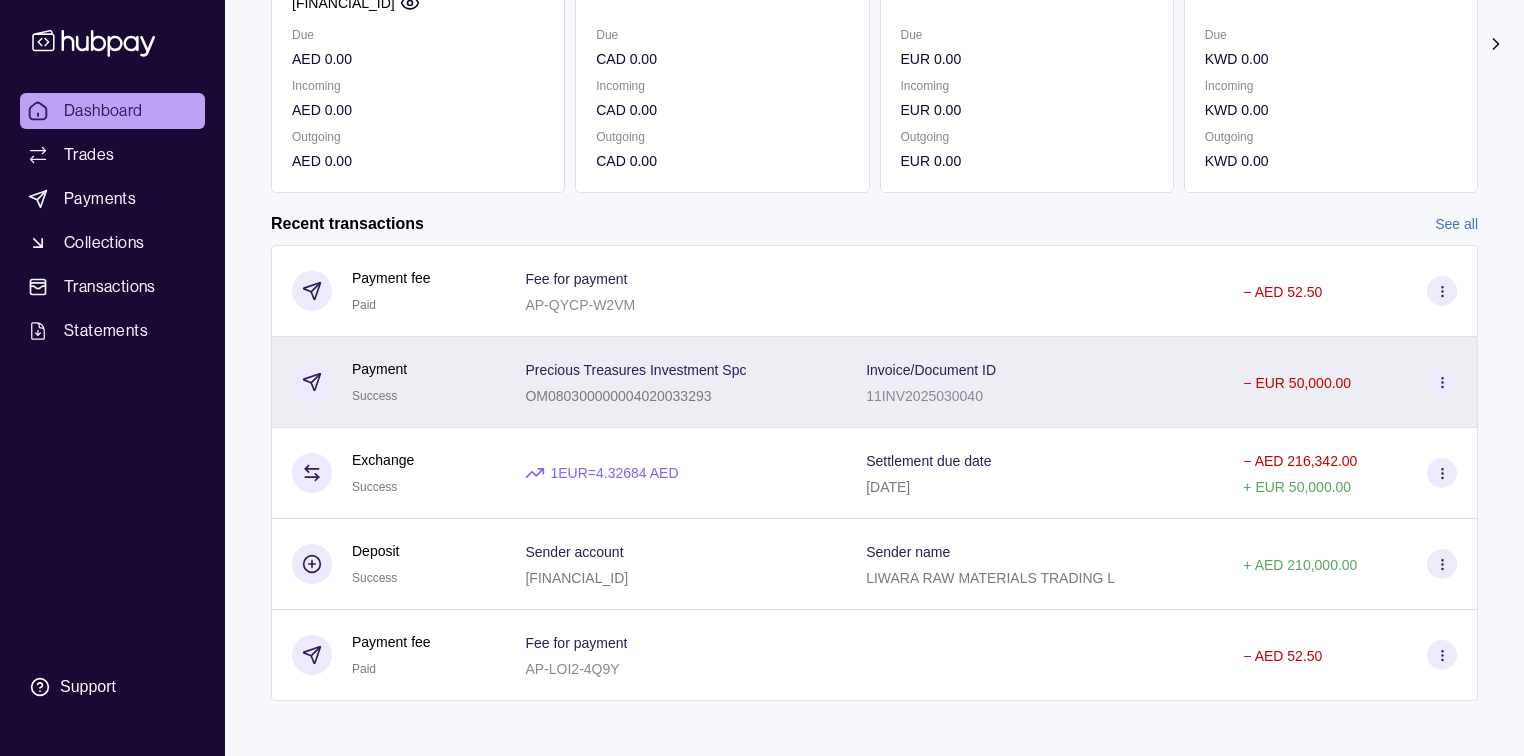click 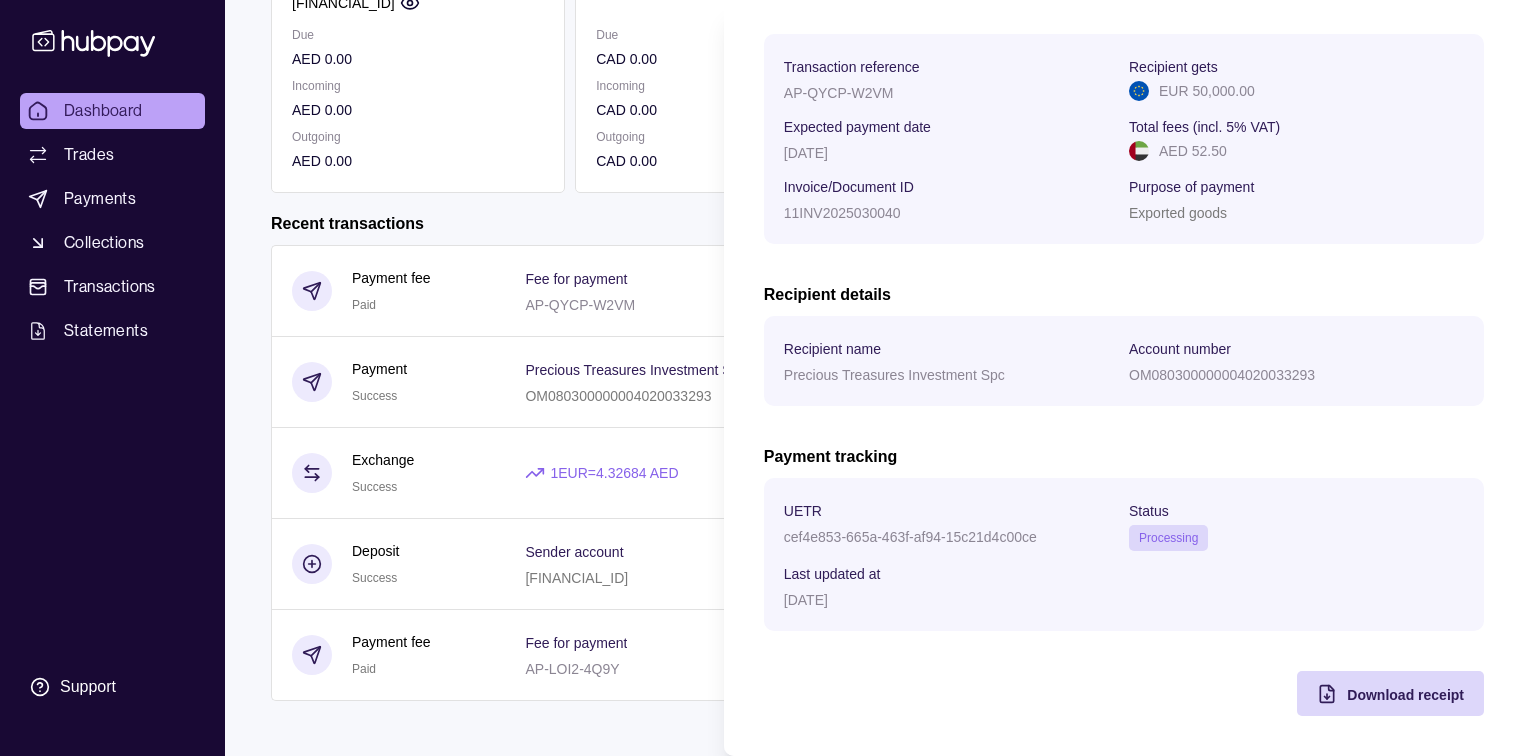 scroll, scrollTop: 293, scrollLeft: 0, axis: vertical 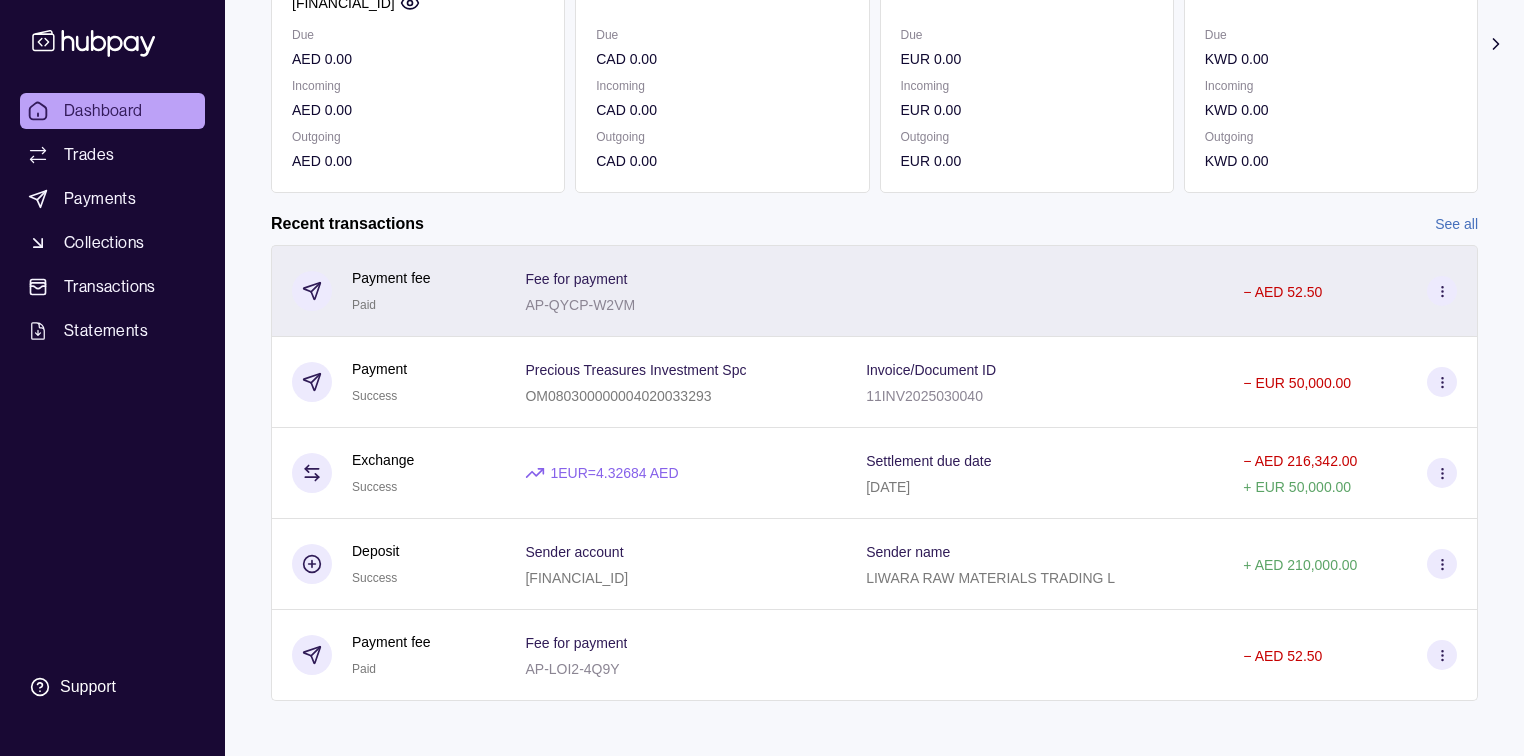 click on "Payment fee Paid" at bounding box center [388, 291] 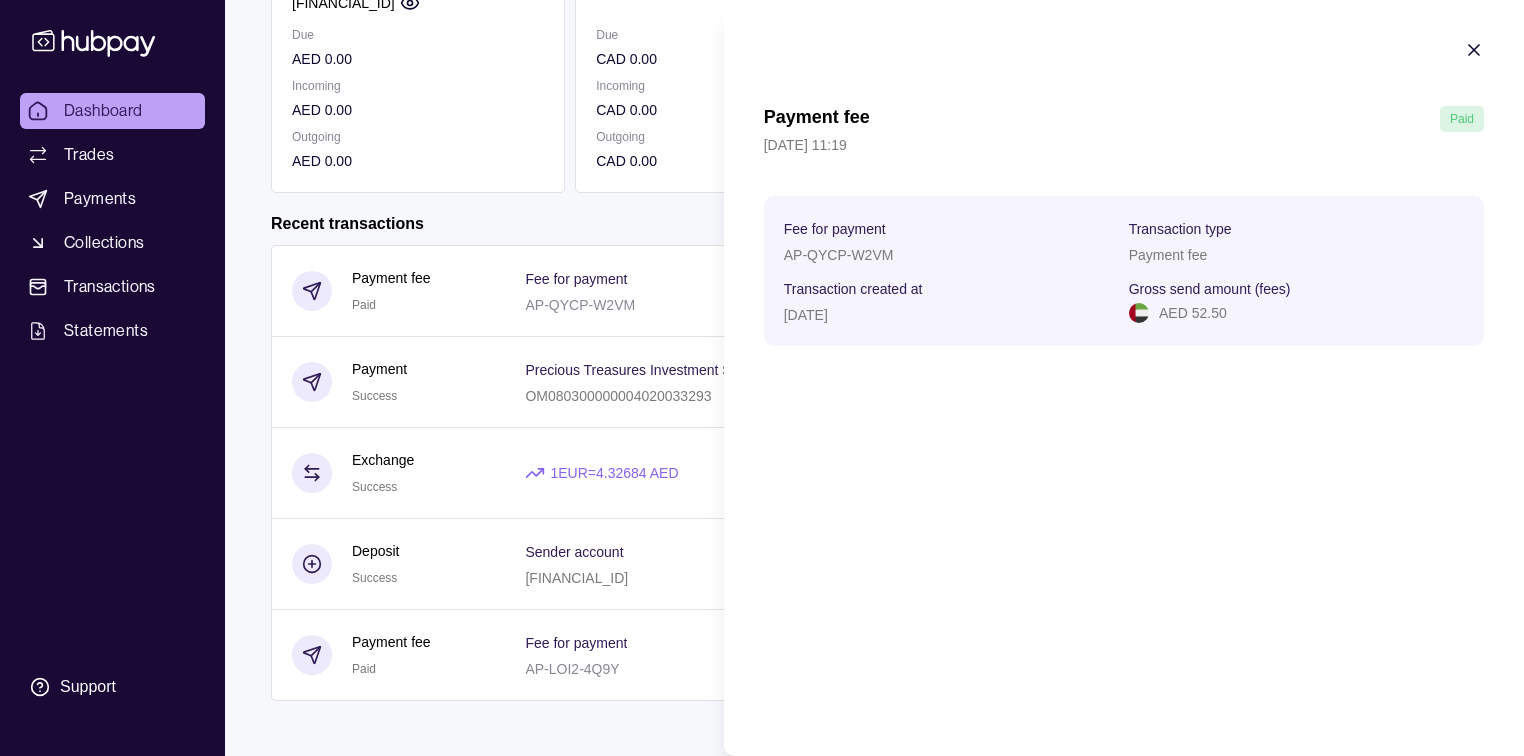 click on "Dashboard Trades Payments Collections Transactions Statements Support M Hello,  [PERSON_NAME] RAW MATERIALS TRADING LLC Account Terms and conditions Privacy policy Sign out Dashboard Add funds AED 6,388.31 [FINANCIAL_ID] Due AED 0.00 Incoming AED 0.00 Outgoing AED 0.00 CAD 0.00                                                                                                               Due CAD 0.00 Incoming CAD 0.00 Outgoing CAD 0.00 EUR 0.00                                                                                                               Due EUR 0.00 Incoming EUR 0.00 Outgoing EUR 0.00 KWD 0.00                                                                                                               Due KWD 0.00 Incoming KWD 0.00 Outgoing KWD 0.00 Request new currencies Recent transactions See all Details Amount Paid" at bounding box center (762, 215) 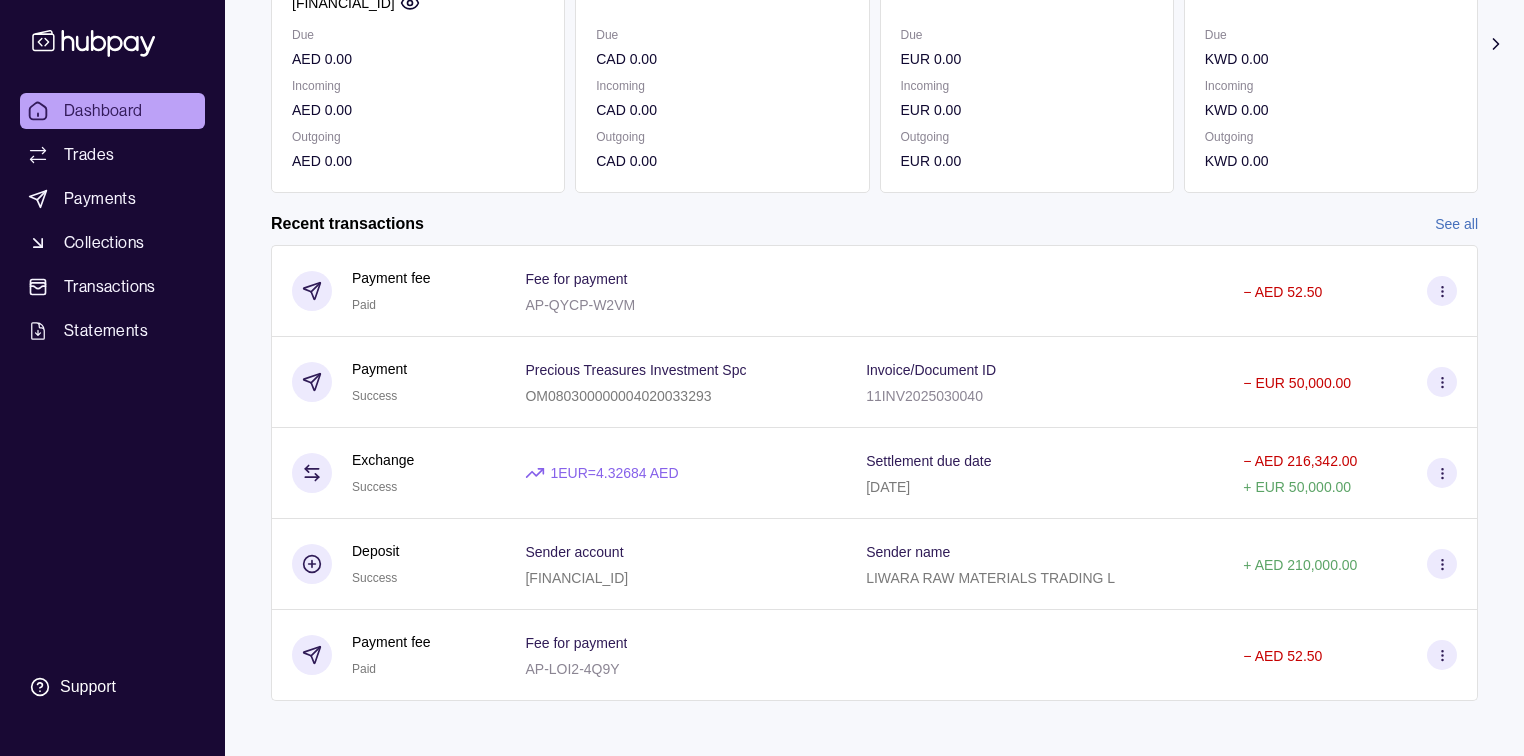 click on "Payment Success" at bounding box center (388, 382) 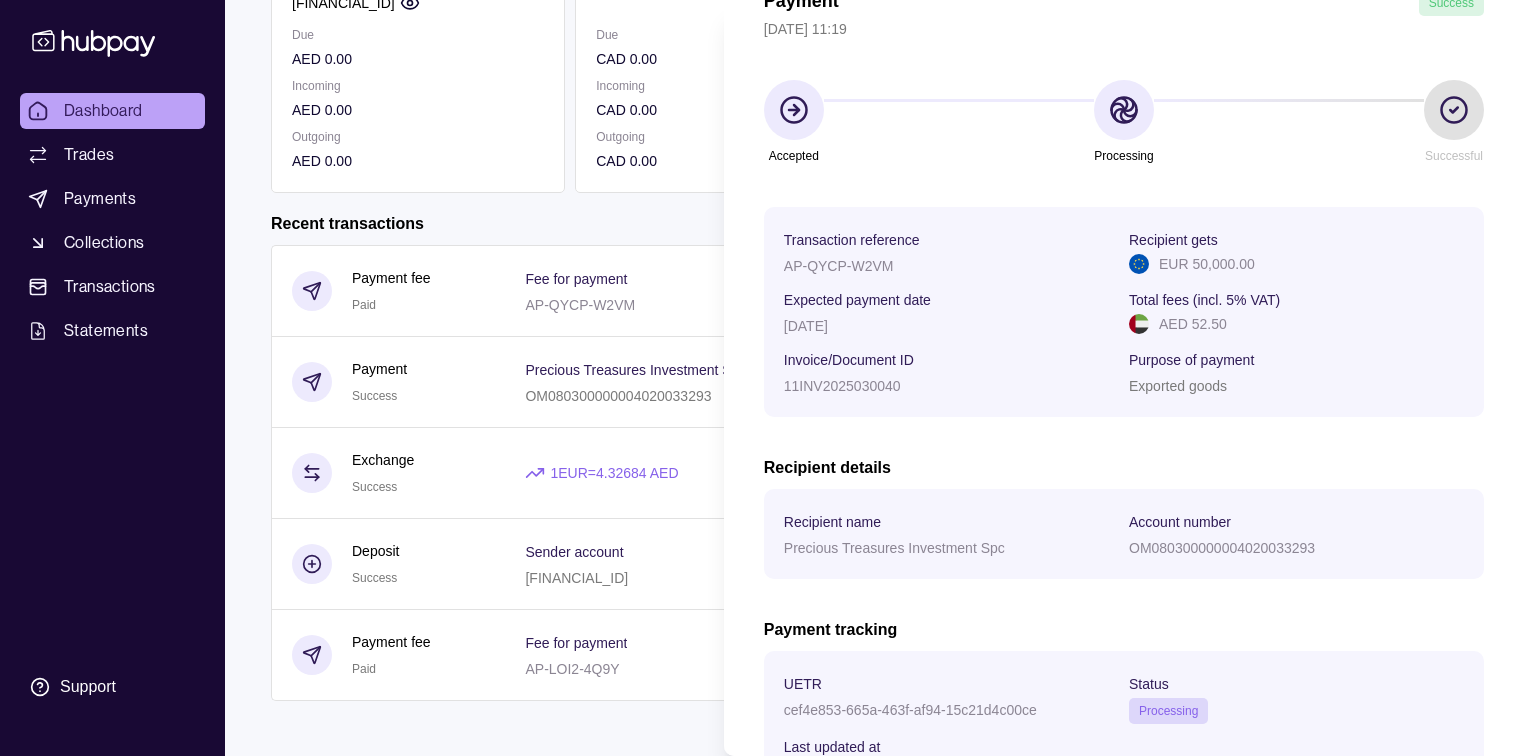 scroll, scrollTop: 80, scrollLeft: 0, axis: vertical 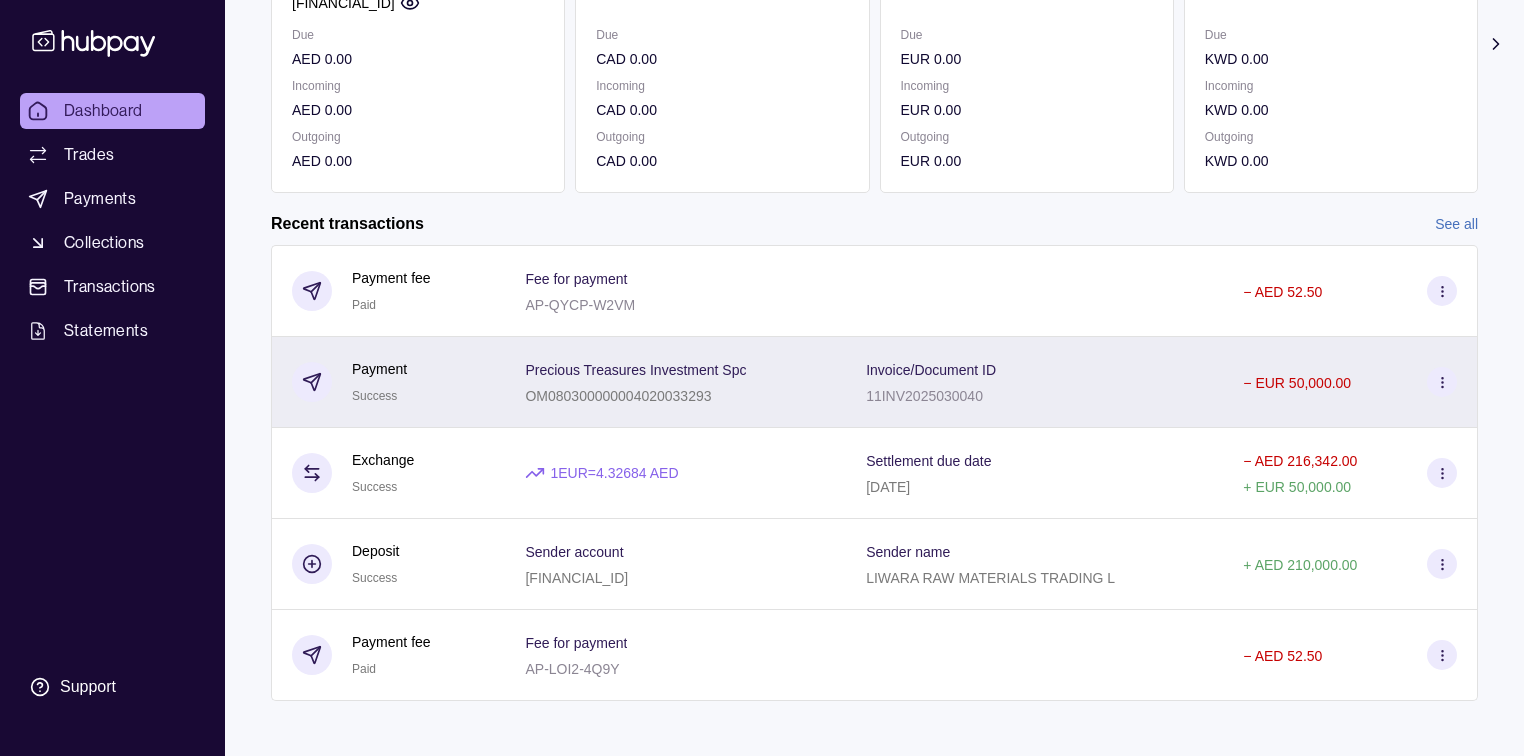 click on "−   EUR 50,000.00" at bounding box center (1350, 382) 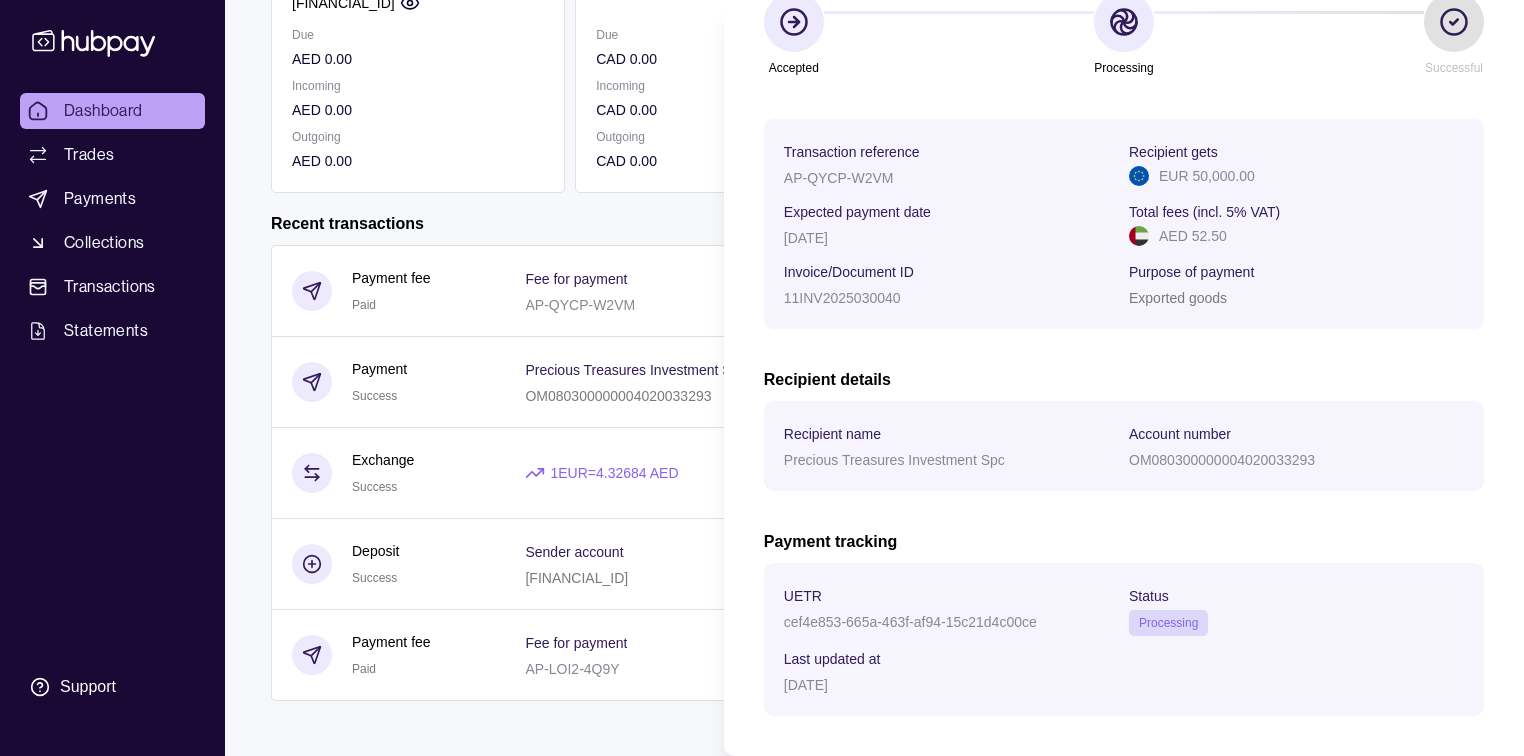 scroll, scrollTop: 293, scrollLeft: 0, axis: vertical 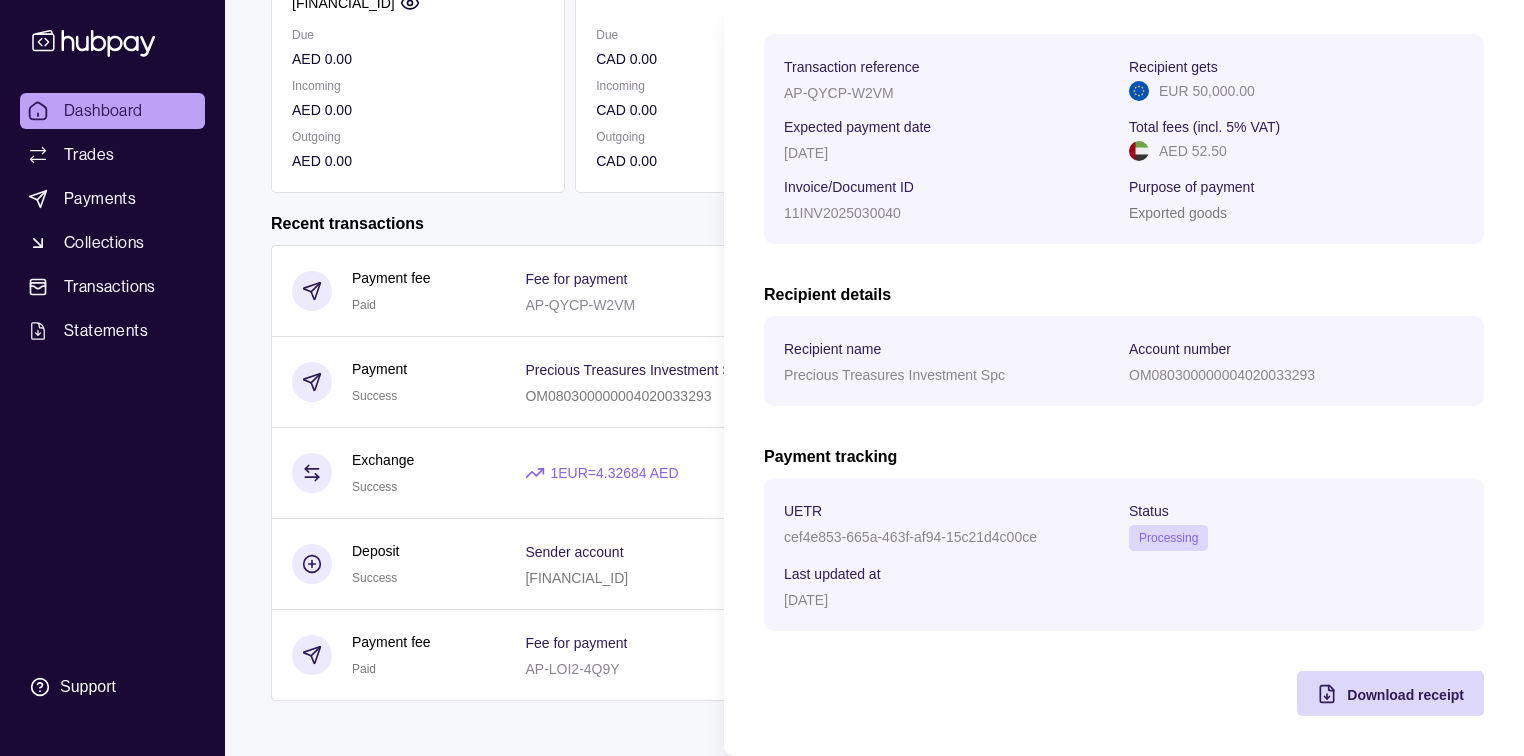 click on "Dashboard Trades Payments Collections Transactions Statements Support M Hello,  [PERSON_NAME] RAW MATERIALS TRADING LLC Account Terms and conditions Privacy policy Sign out Dashboard Add funds AED 6,388.31 [FINANCIAL_ID] Due AED 0.00 Incoming AED 0.00 Outgoing AED 0.00 CAD 0.00                                                                                                               Due CAD 0.00 Incoming CAD 0.00 Outgoing CAD 0.00 EUR 0.00                                                                                                               Due EUR 0.00 Incoming EUR 0.00 Outgoing EUR 0.00 KWD 0.00                                                                                                               Due KWD 0.00 Incoming KWD 0.00 Outgoing KWD 0.00 Request new currencies Recent transactions See all Details Amount Paid" at bounding box center [762, 215] 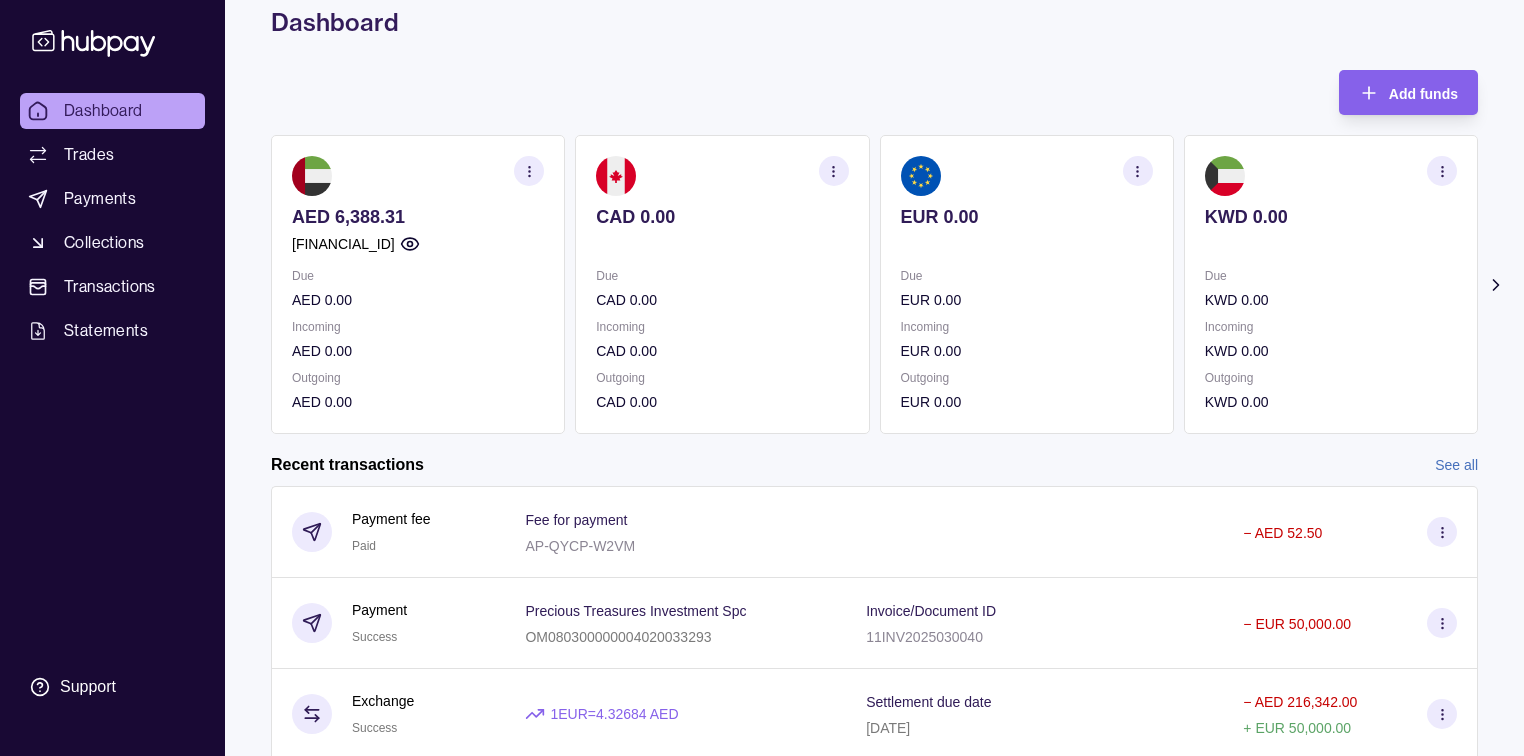 scroll, scrollTop: 240, scrollLeft: 0, axis: vertical 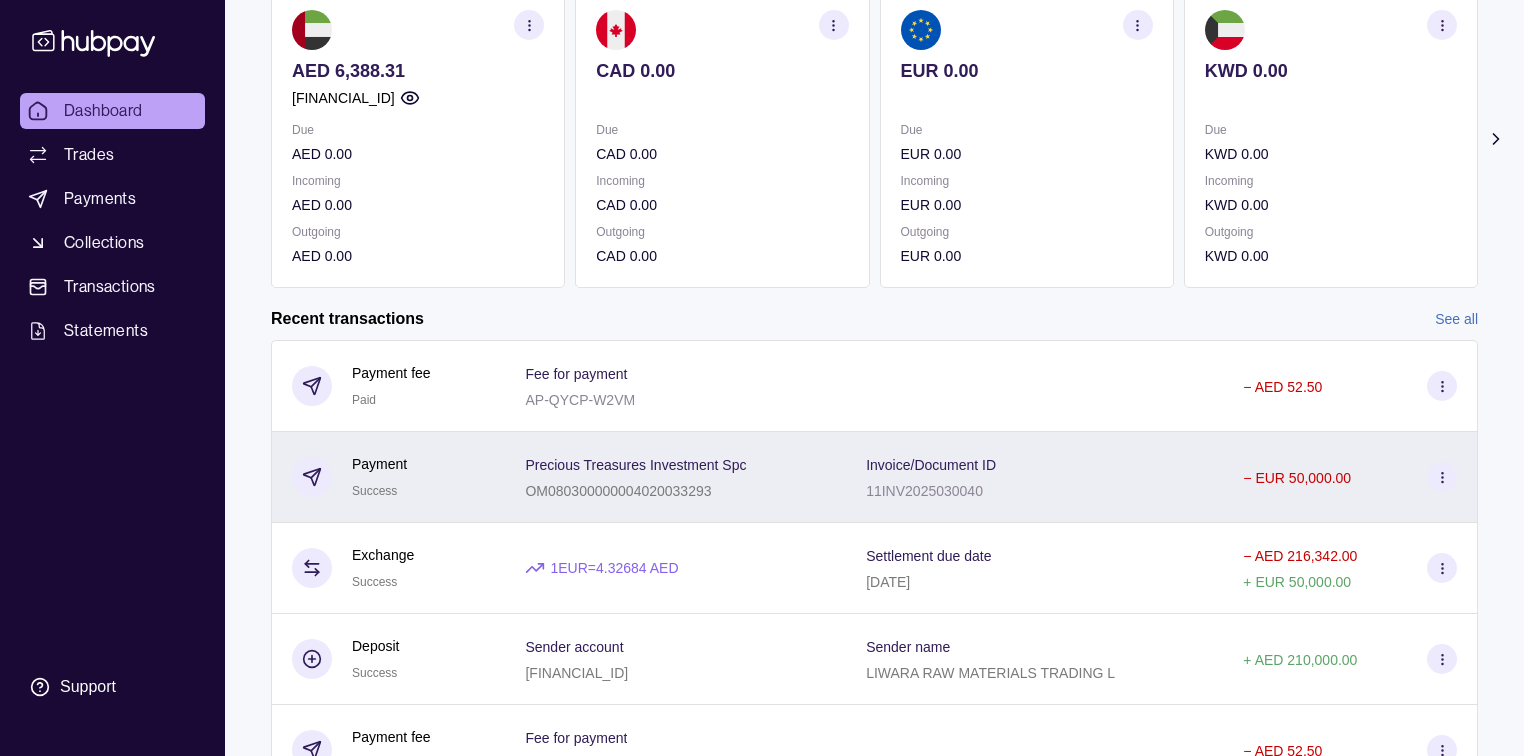click on "11INV2025030040" at bounding box center [924, 491] 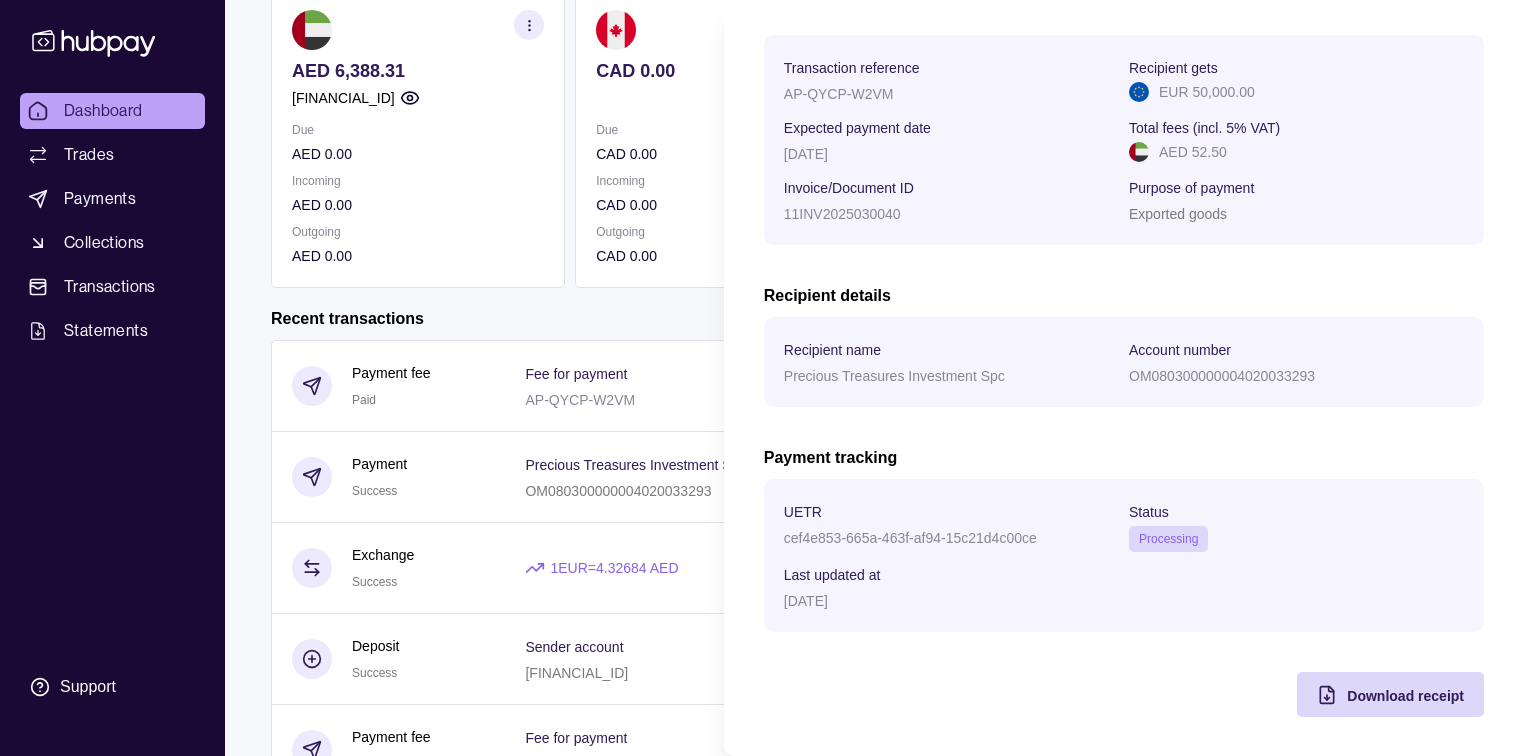 scroll, scrollTop: 293, scrollLeft: 0, axis: vertical 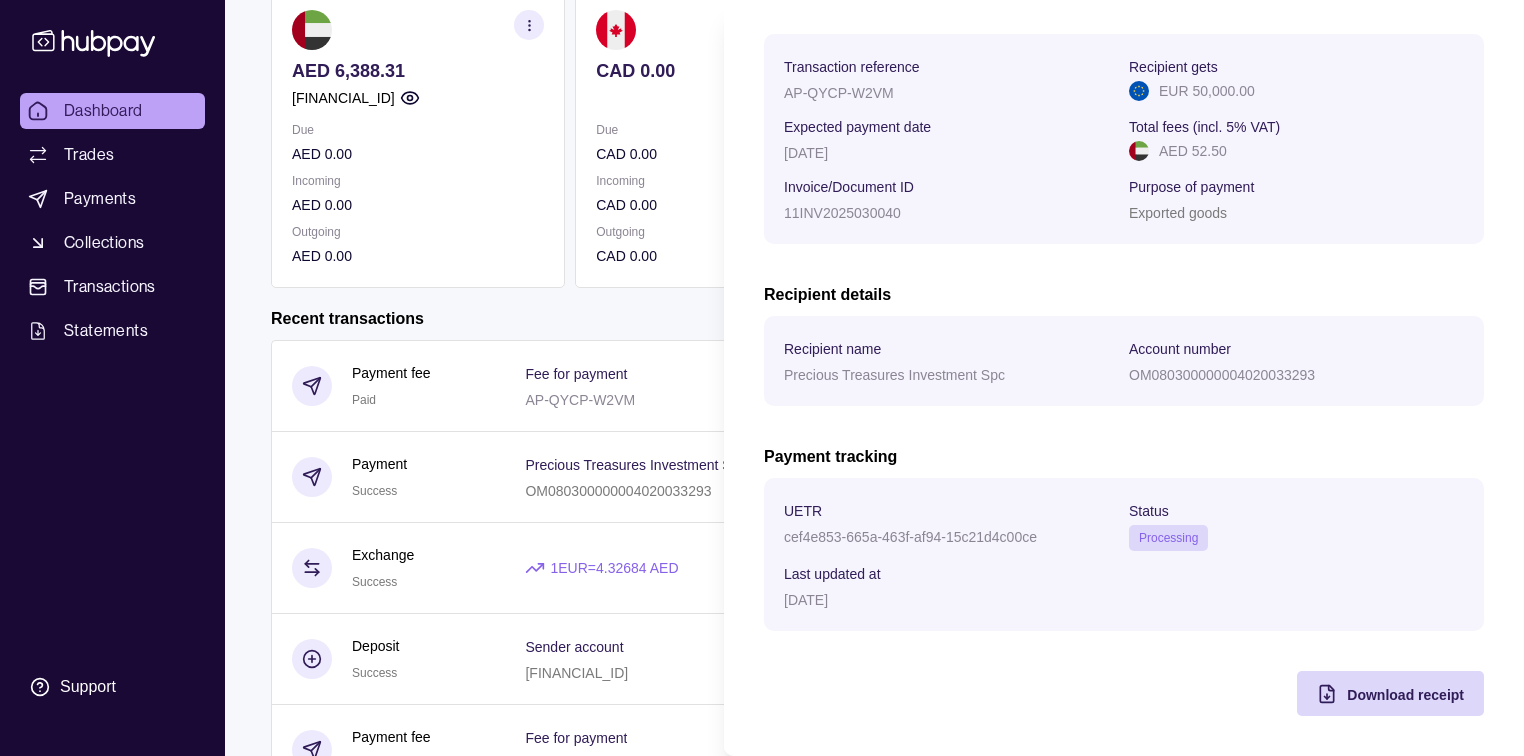 click on "Dashboard Trades Payments Collections Transactions Statements Support M Hello,  [PERSON_NAME] RAW MATERIALS TRADING LLC Account Terms and conditions Privacy policy Sign out Dashboard Add funds AED 6,388.31 [FINANCIAL_ID] Due AED 0.00 Incoming AED 0.00 Outgoing AED 0.00 CAD 0.00                                                                                                               Due CAD 0.00 Incoming CAD 0.00 Outgoing CAD 0.00 EUR 0.00                                                                                                               Due EUR 0.00 Incoming EUR 0.00 Outgoing EUR 0.00 KWD 0.00                                                                                                               Due KWD 0.00 Incoming KWD 0.00 Outgoing KWD 0.00 Request new currencies Recent transactions See all Details Amount Paid" at bounding box center (762, 310) 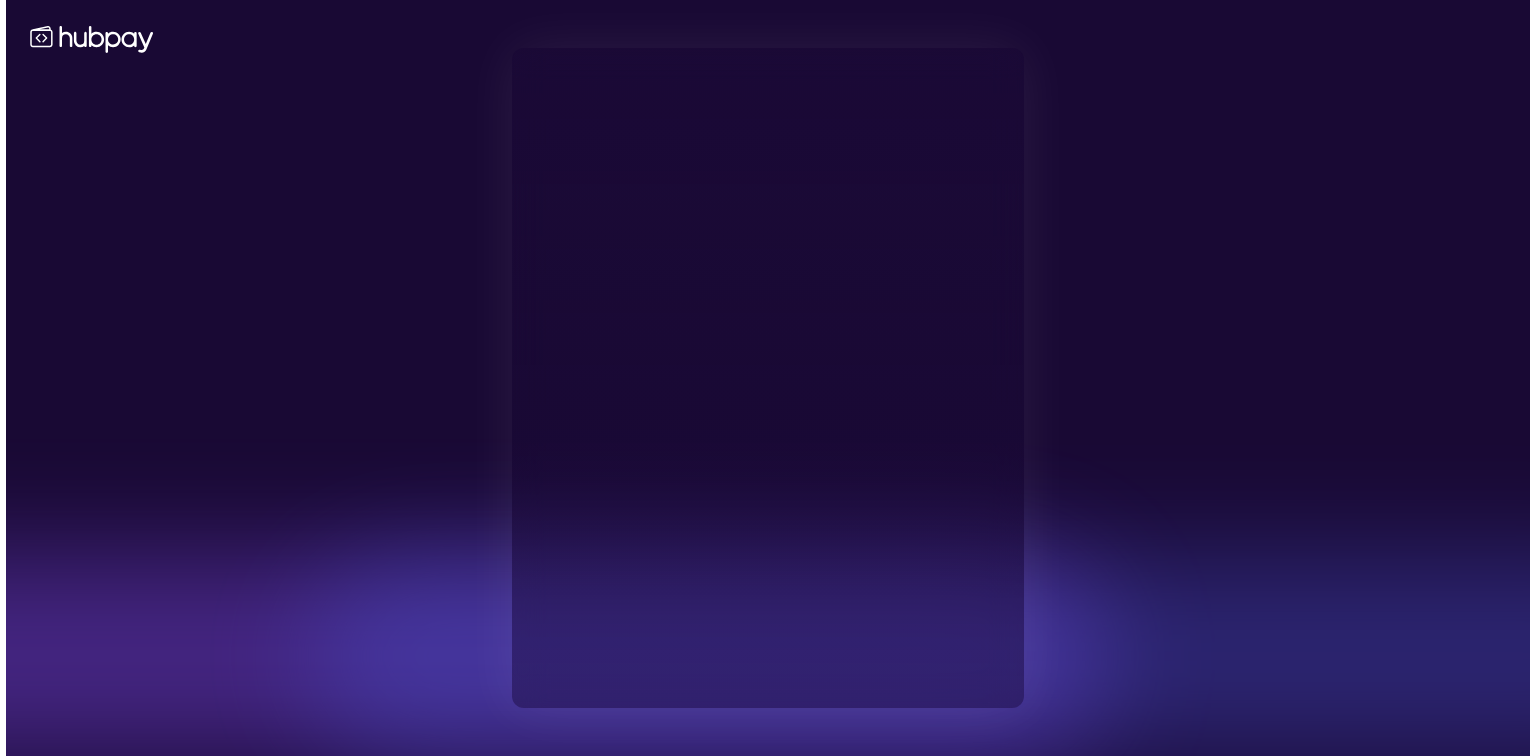 scroll, scrollTop: 0, scrollLeft: 0, axis: both 